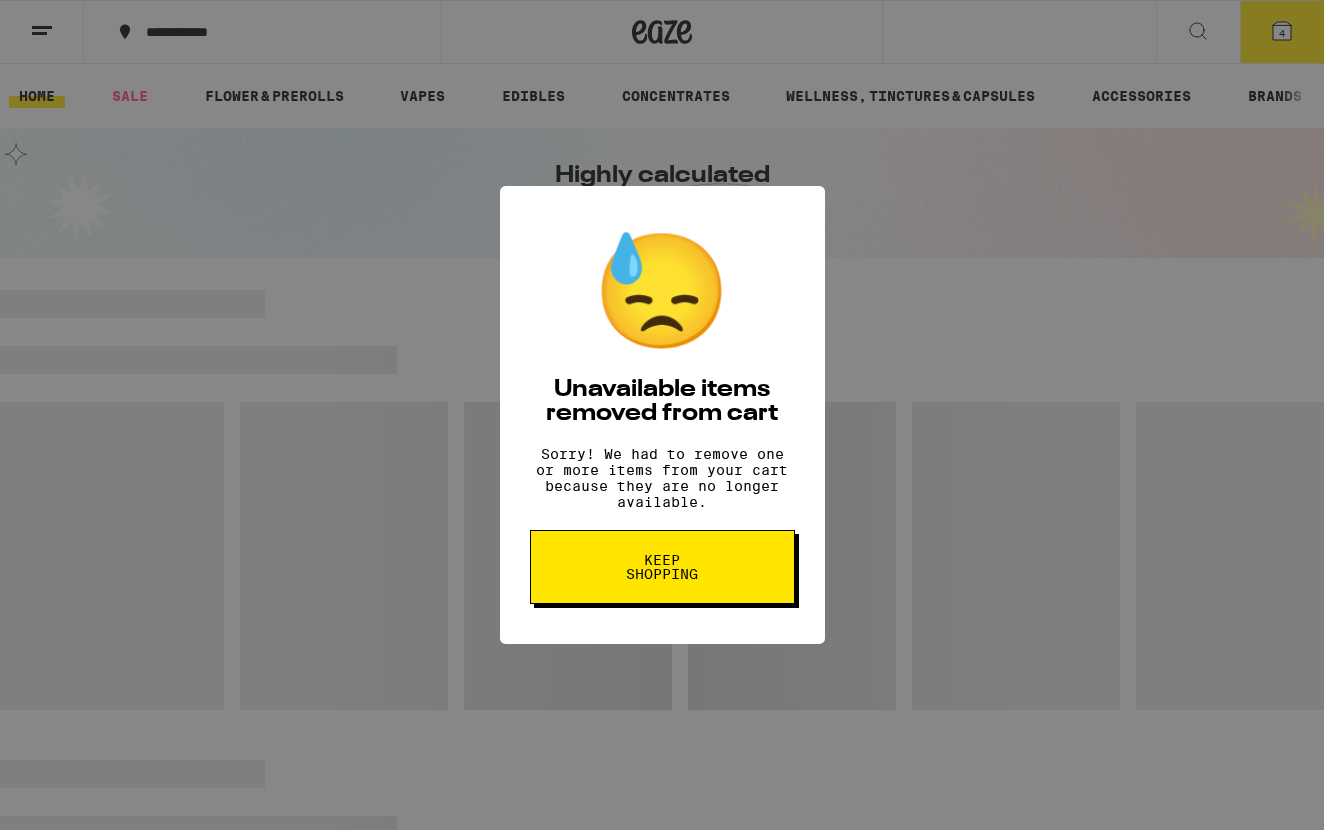 scroll, scrollTop: 0, scrollLeft: 0, axis: both 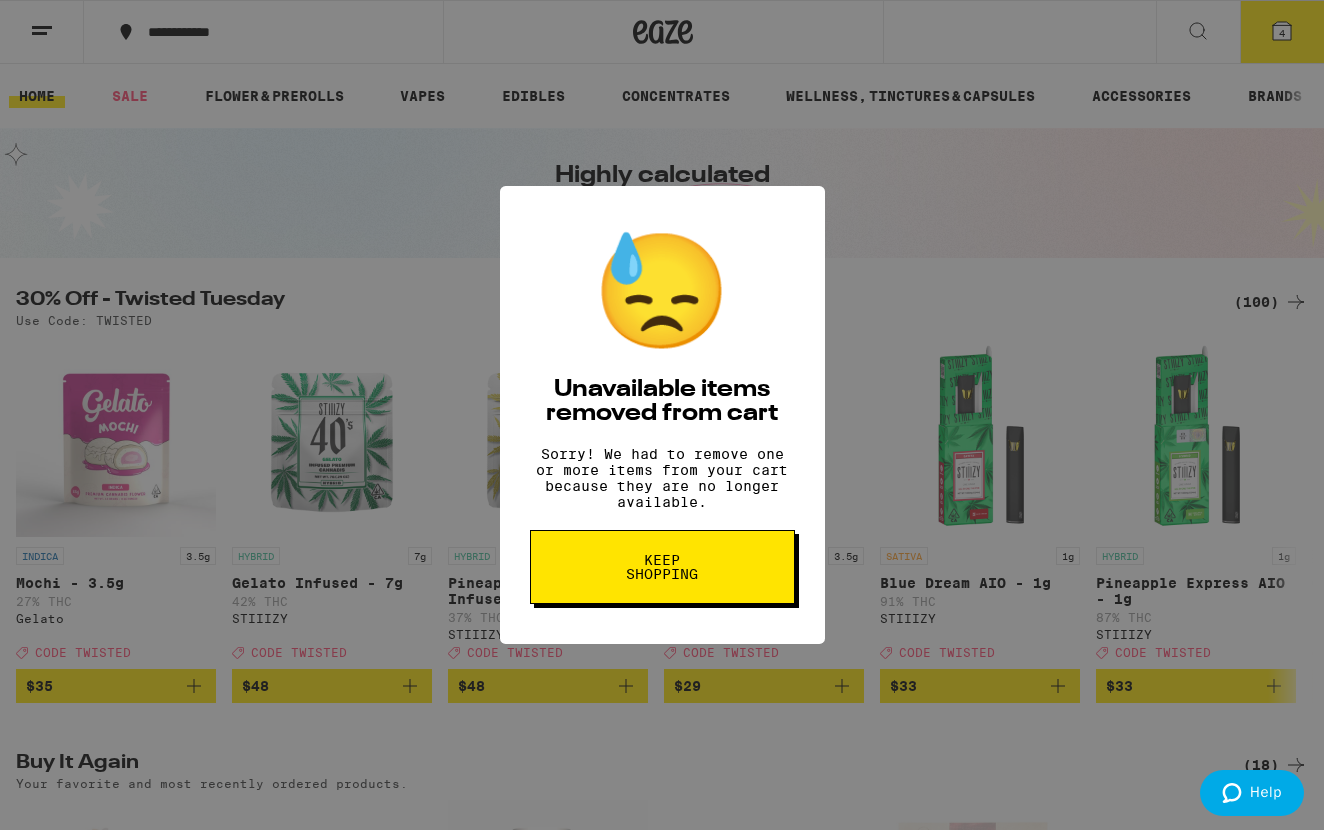 click on "Keep Shopping" at bounding box center [662, 567] 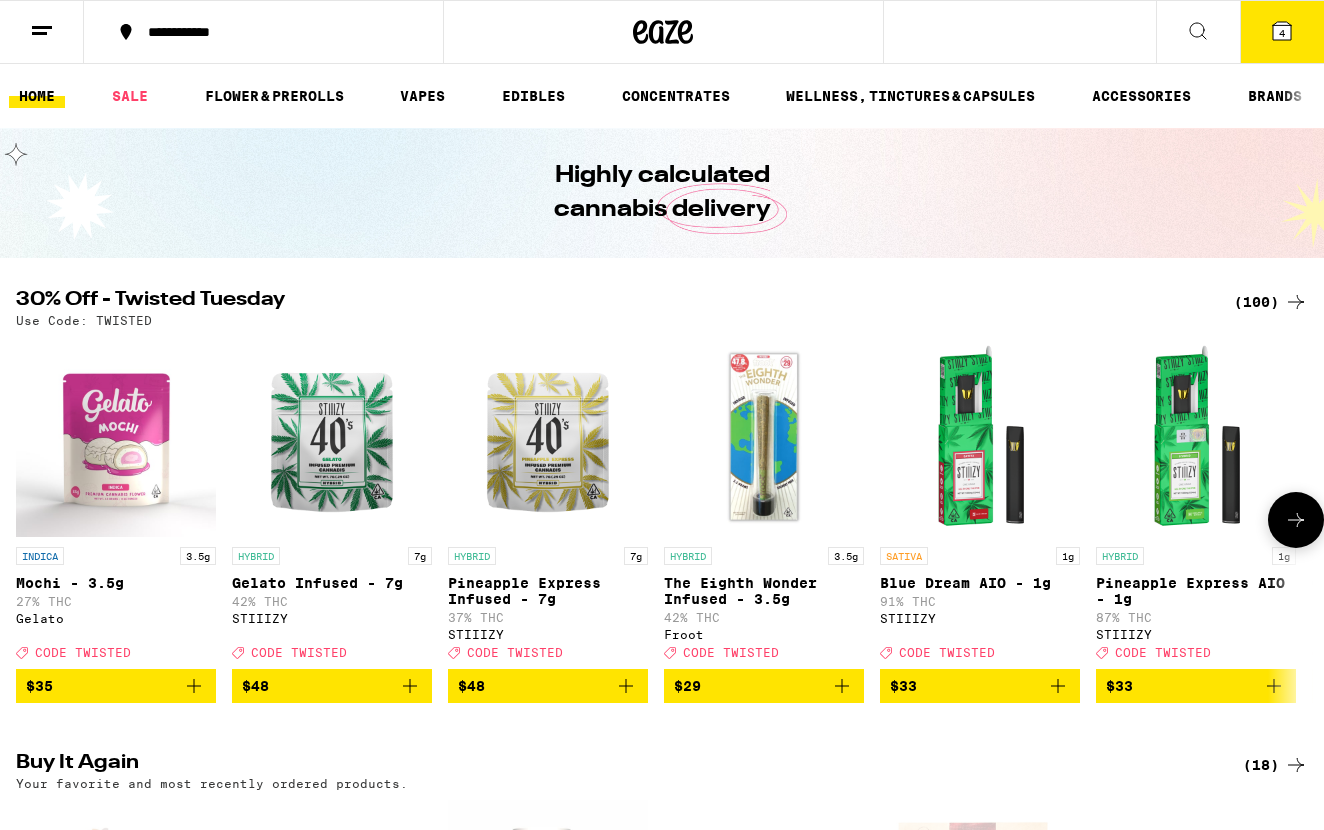 scroll, scrollTop: 0, scrollLeft: 0, axis: both 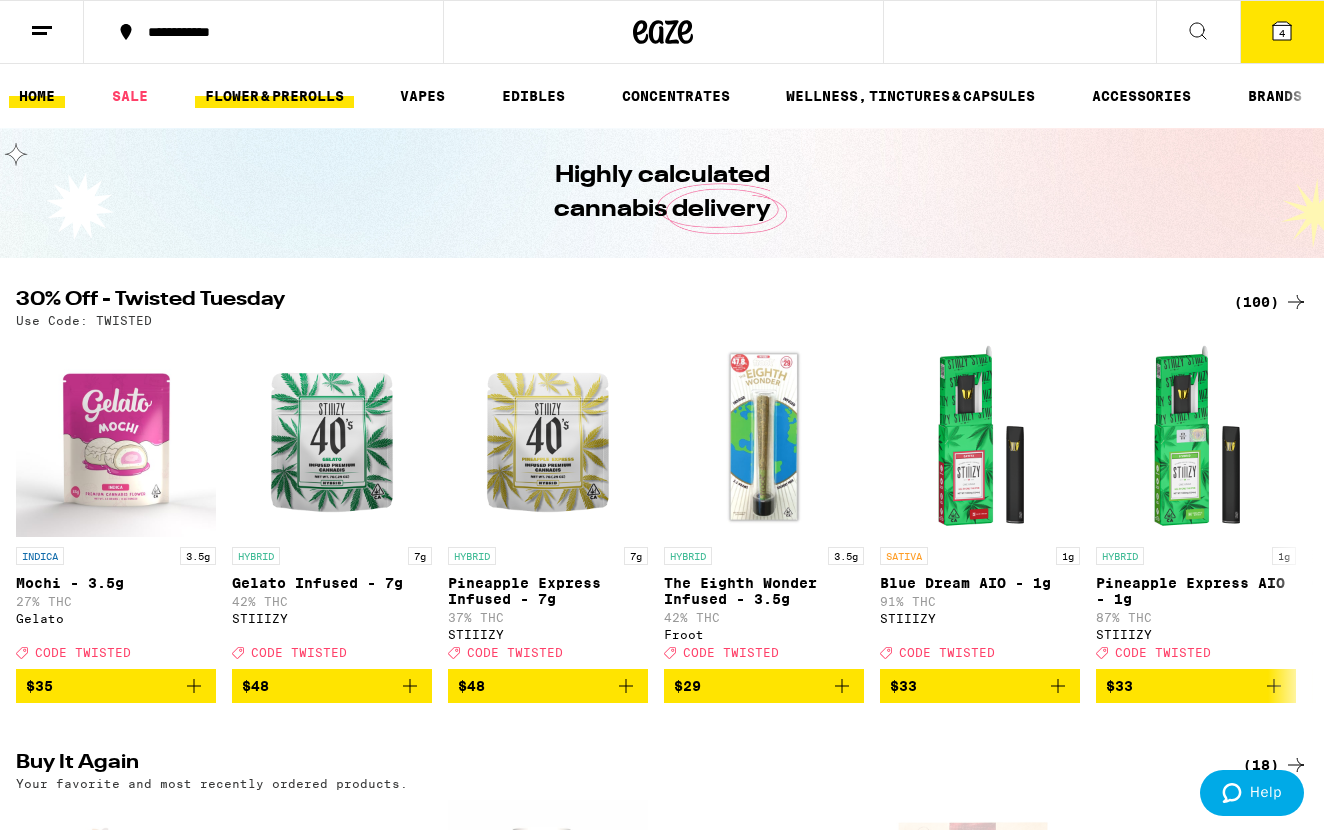 click on "FLOWER & PREROLLS" at bounding box center [274, 96] 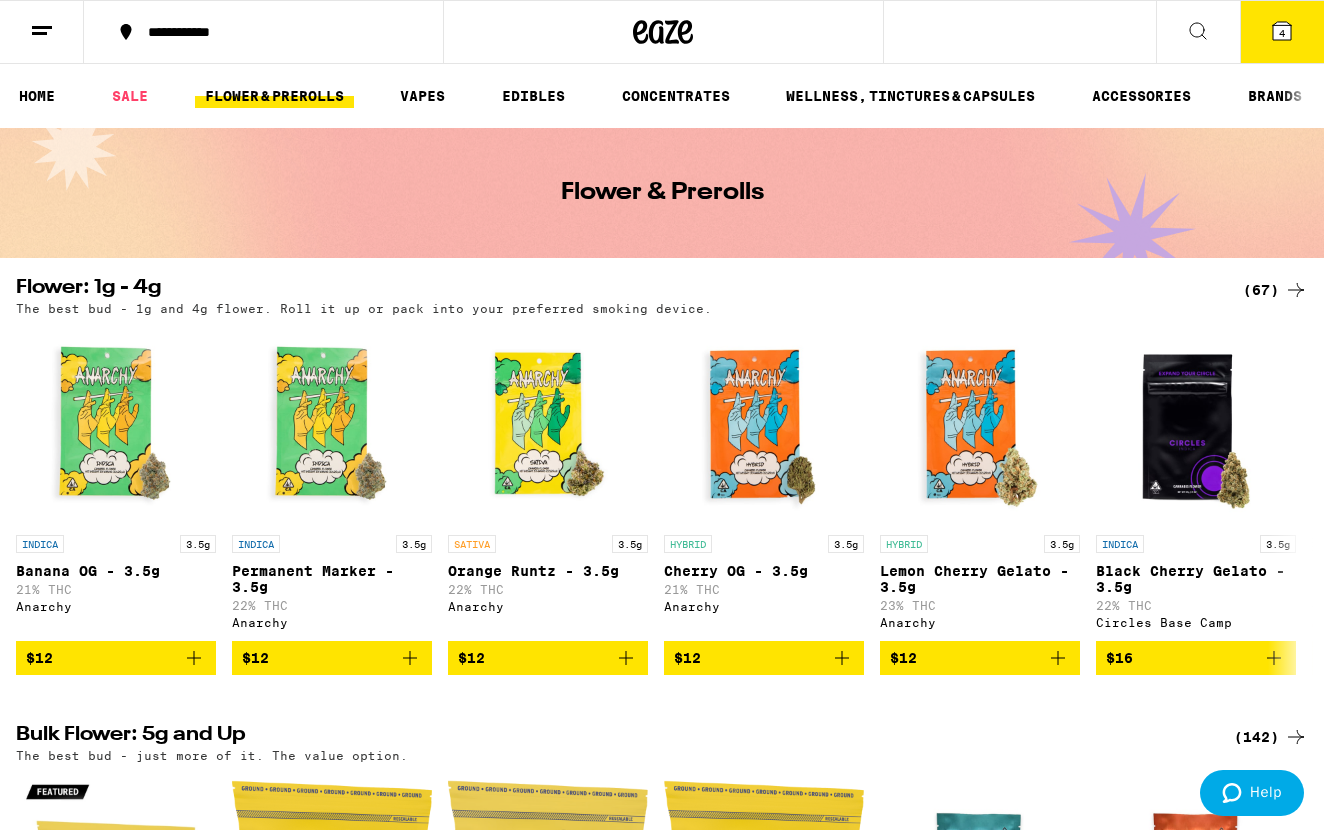 scroll, scrollTop: 189, scrollLeft: 0, axis: vertical 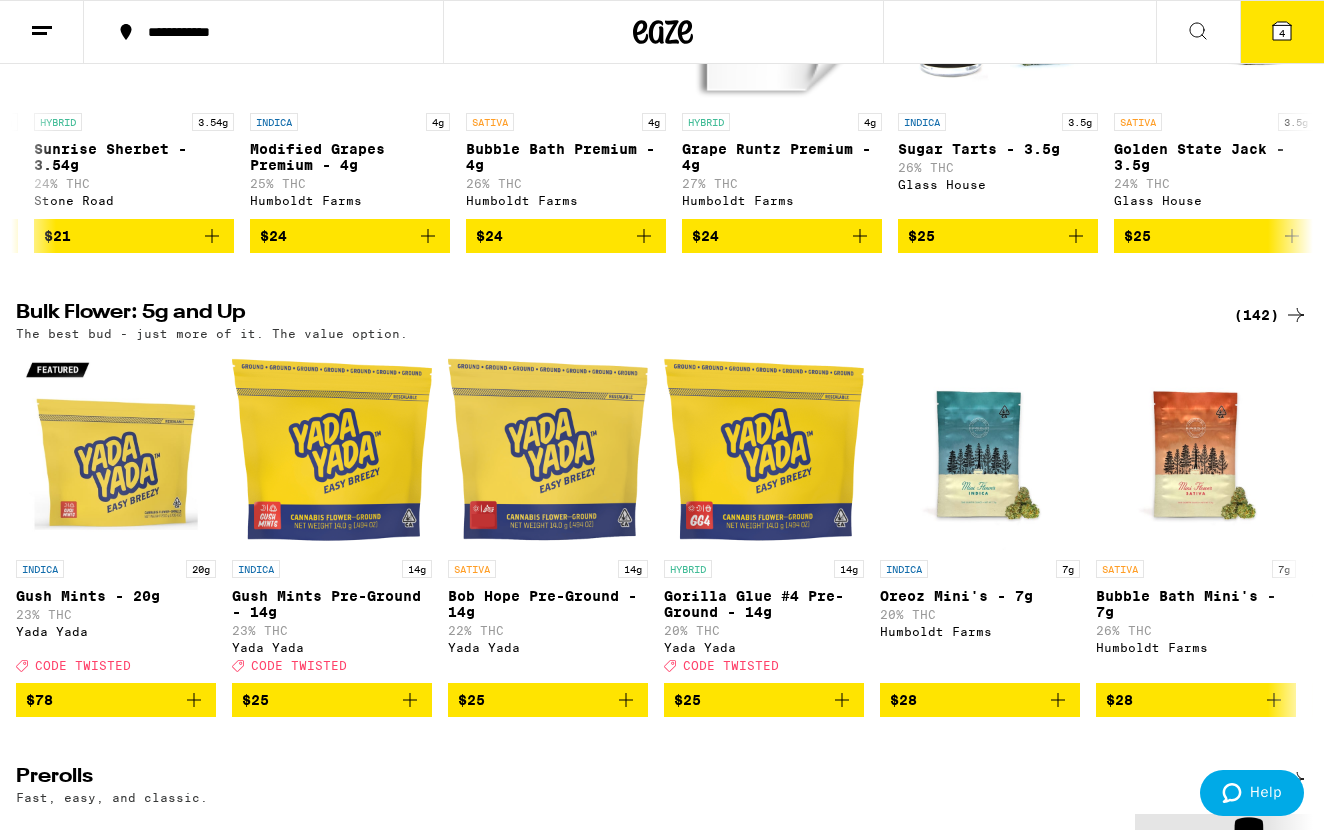 click on "(142)" at bounding box center [1271, 315] 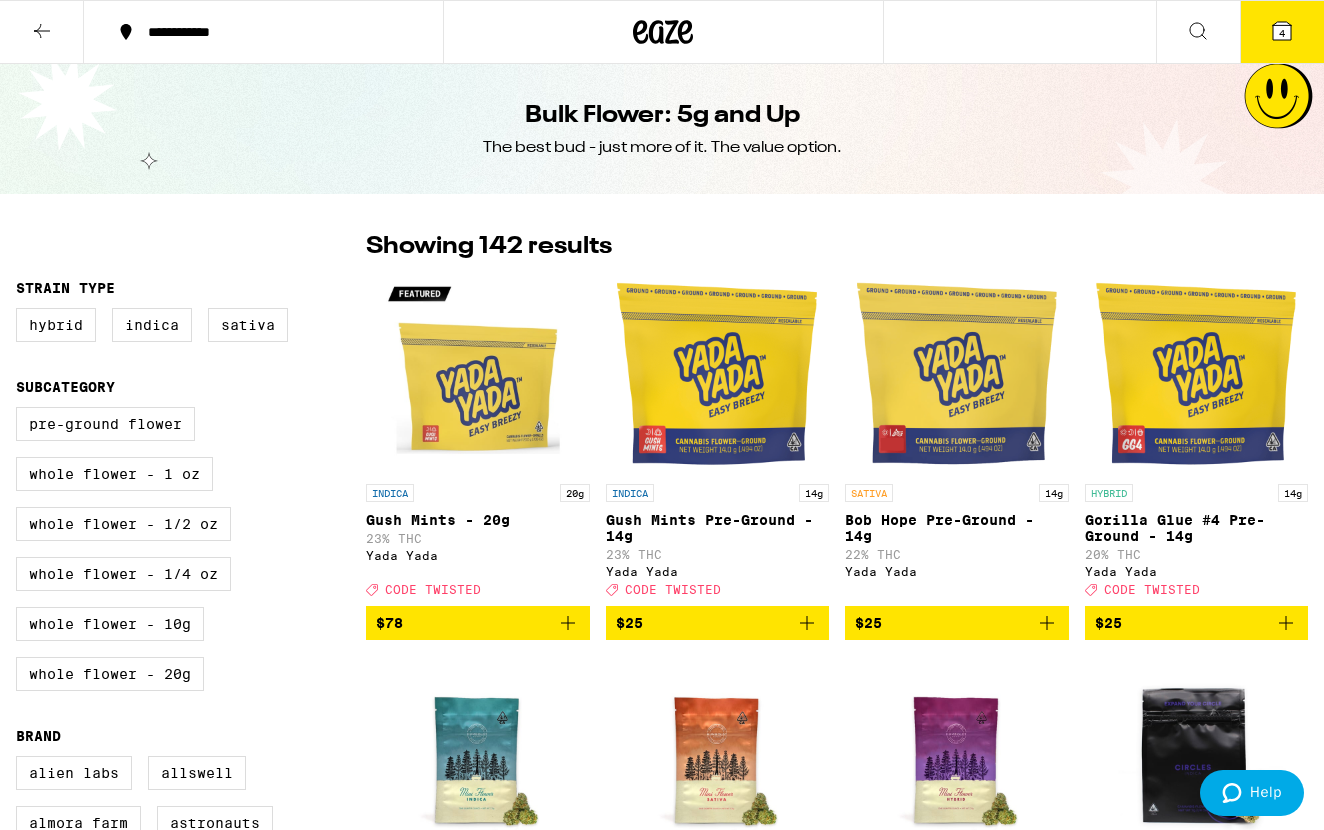 scroll, scrollTop: 0, scrollLeft: 0, axis: both 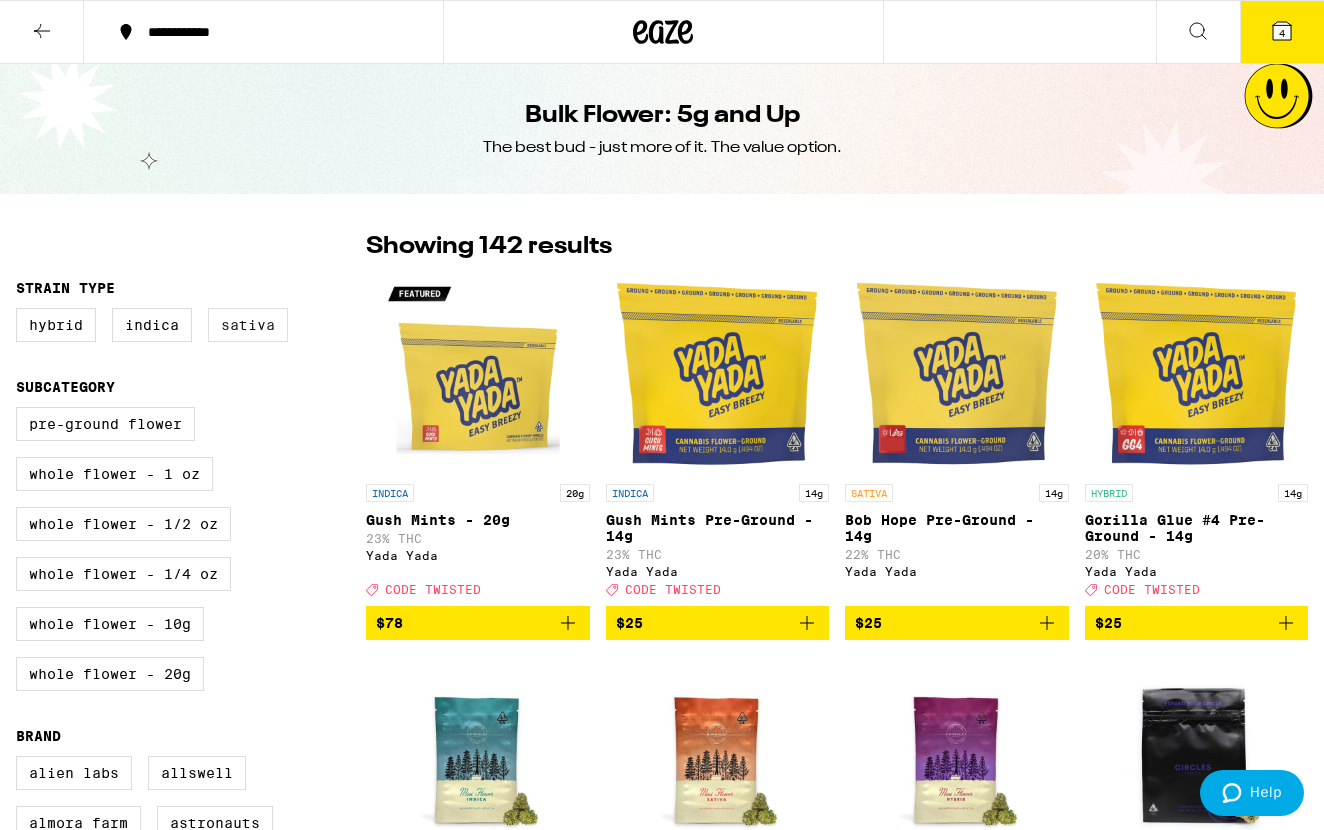 click on "Sativa" at bounding box center (248, 325) 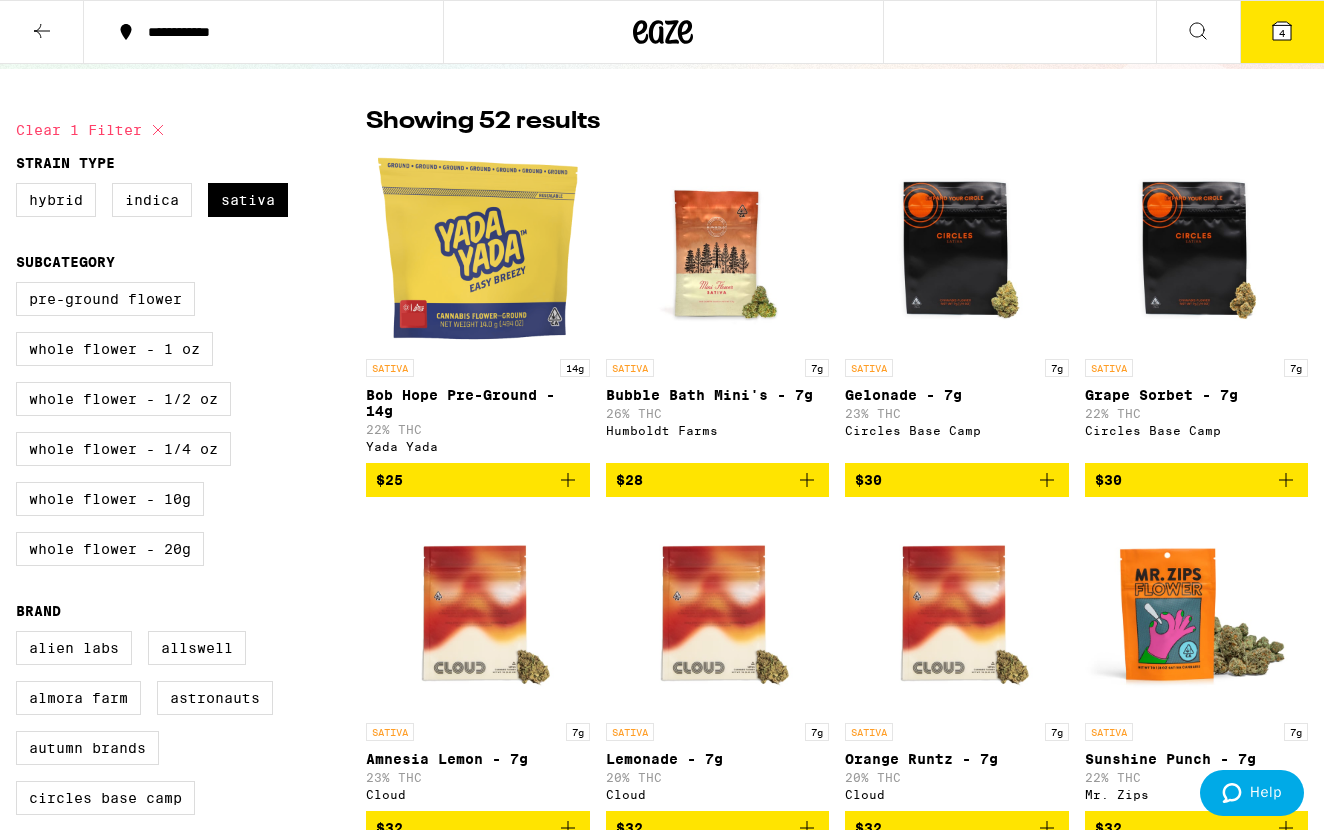 scroll, scrollTop: 142, scrollLeft: 0, axis: vertical 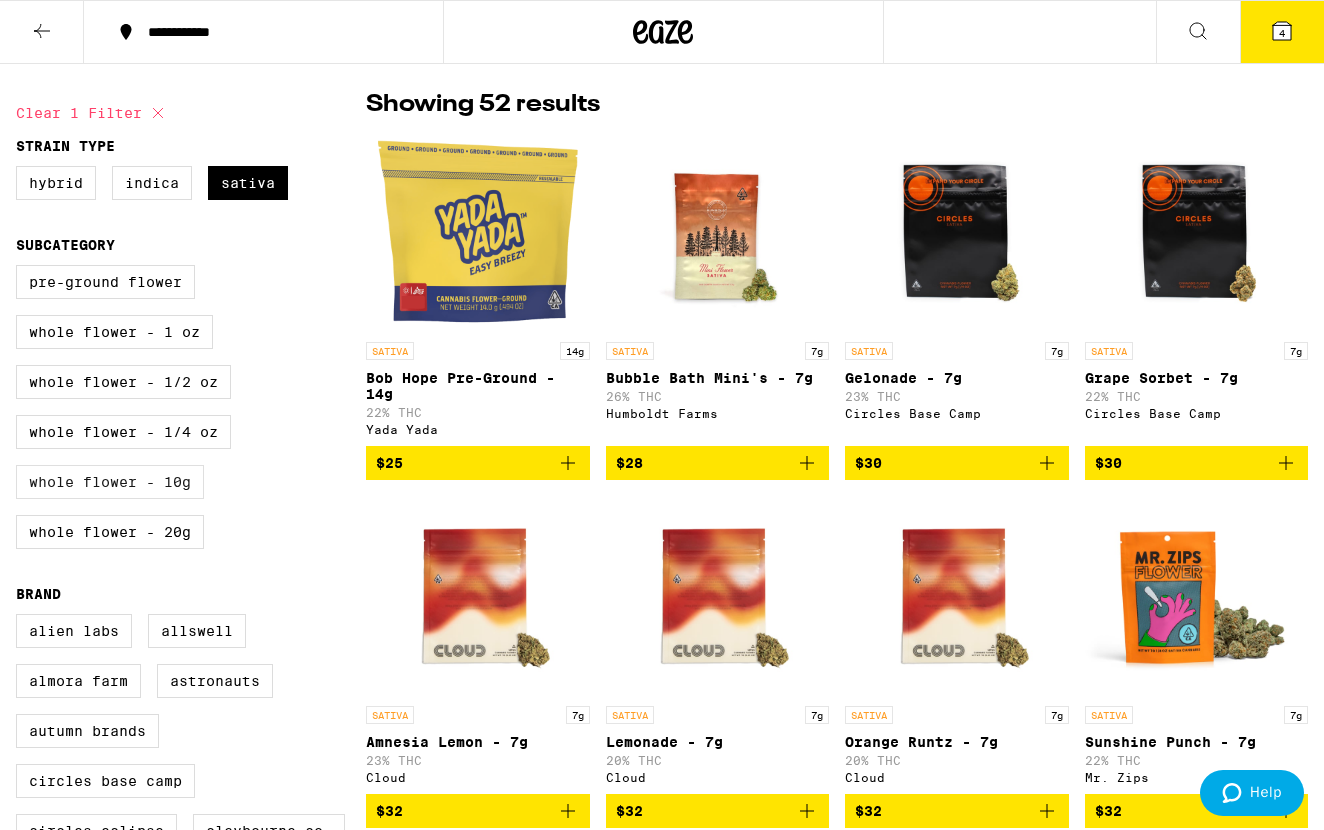 click on "Whole Flower - 10g" at bounding box center [110, 482] 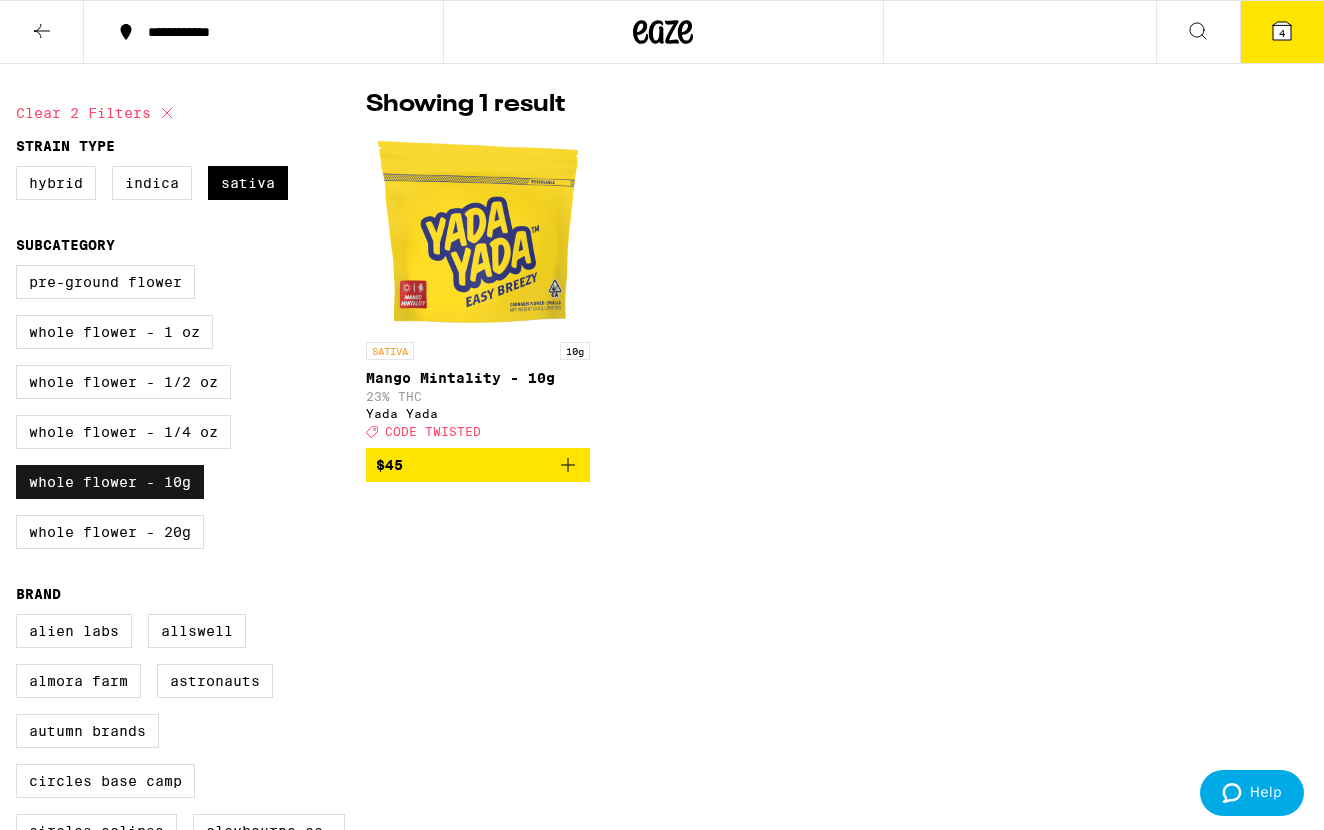 click on "Whole Flower - 10g" at bounding box center (110, 482) 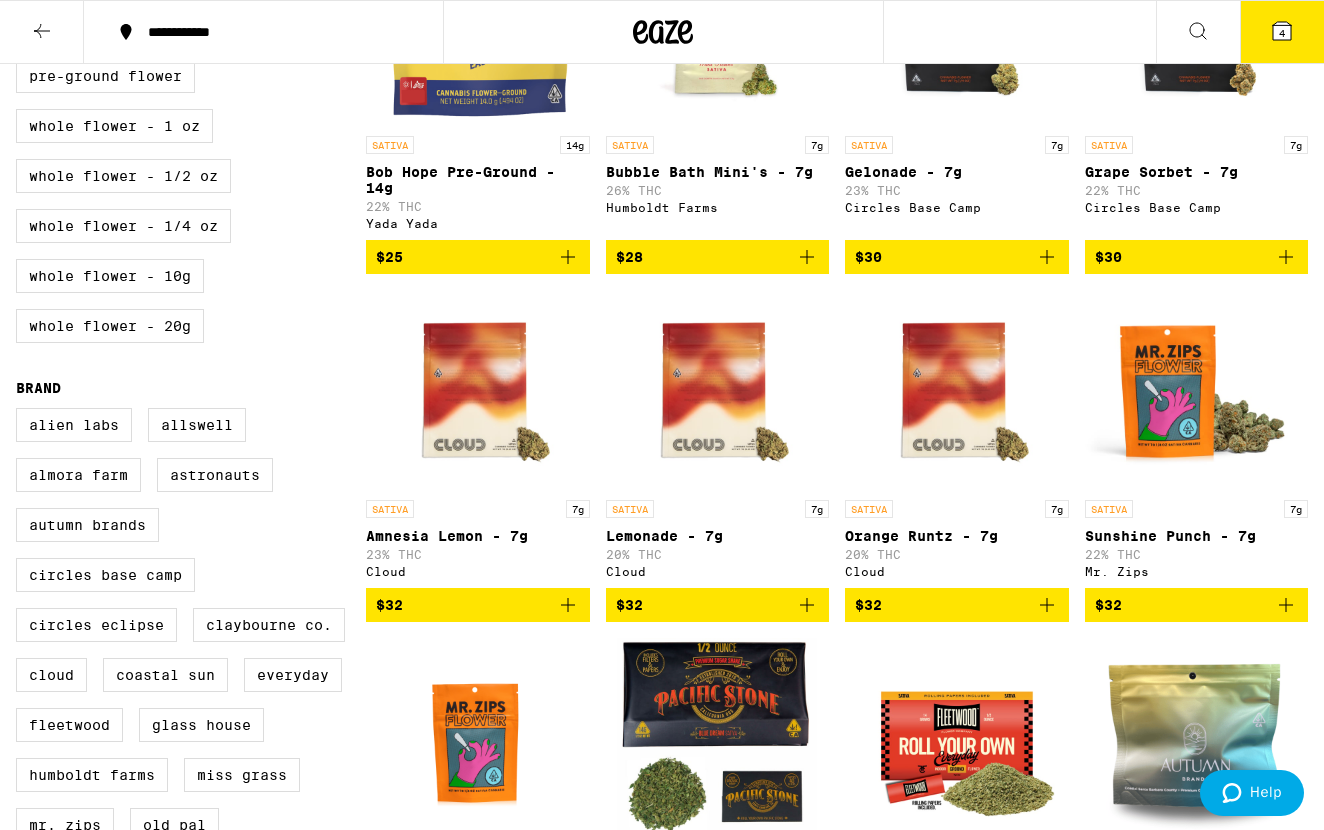 scroll, scrollTop: 640, scrollLeft: 0, axis: vertical 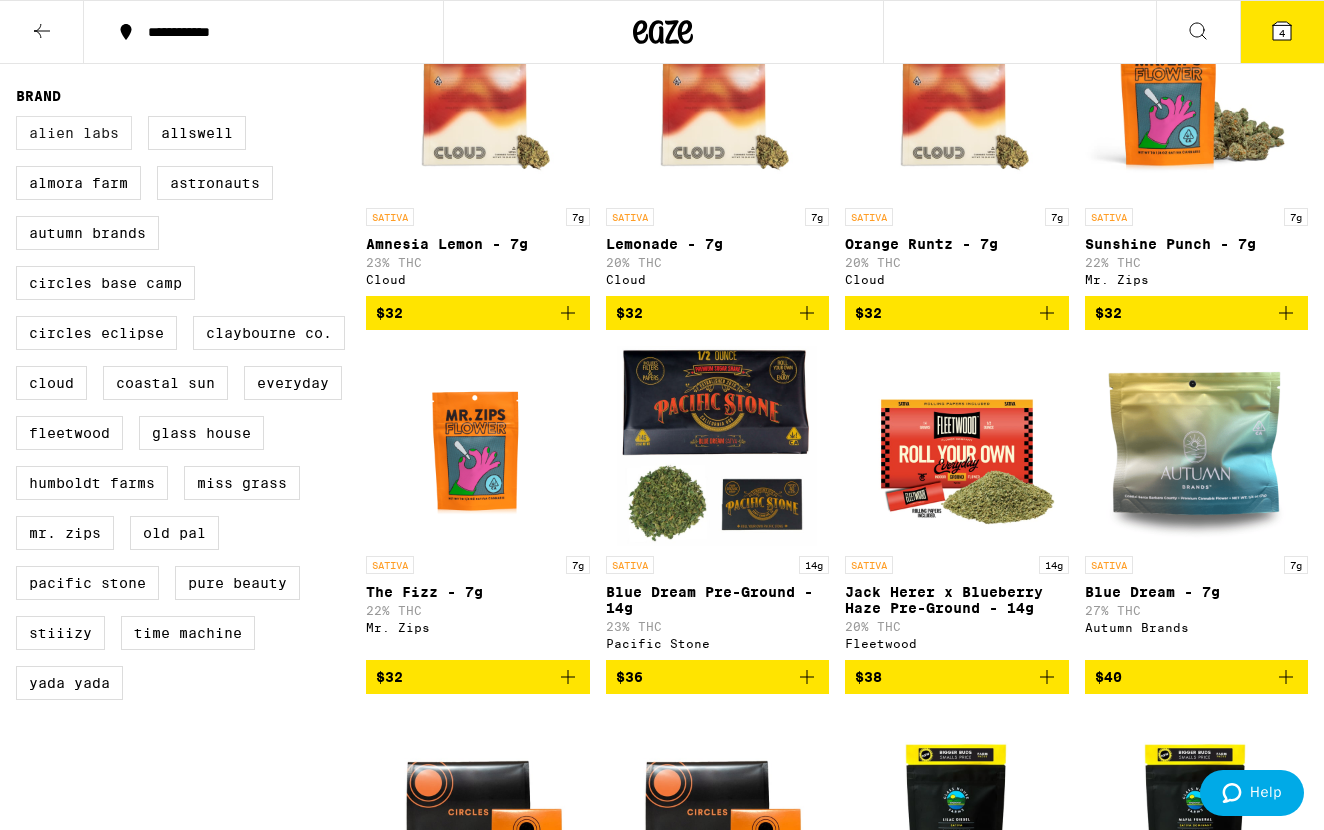 click on "Alien Labs" at bounding box center (74, 133) 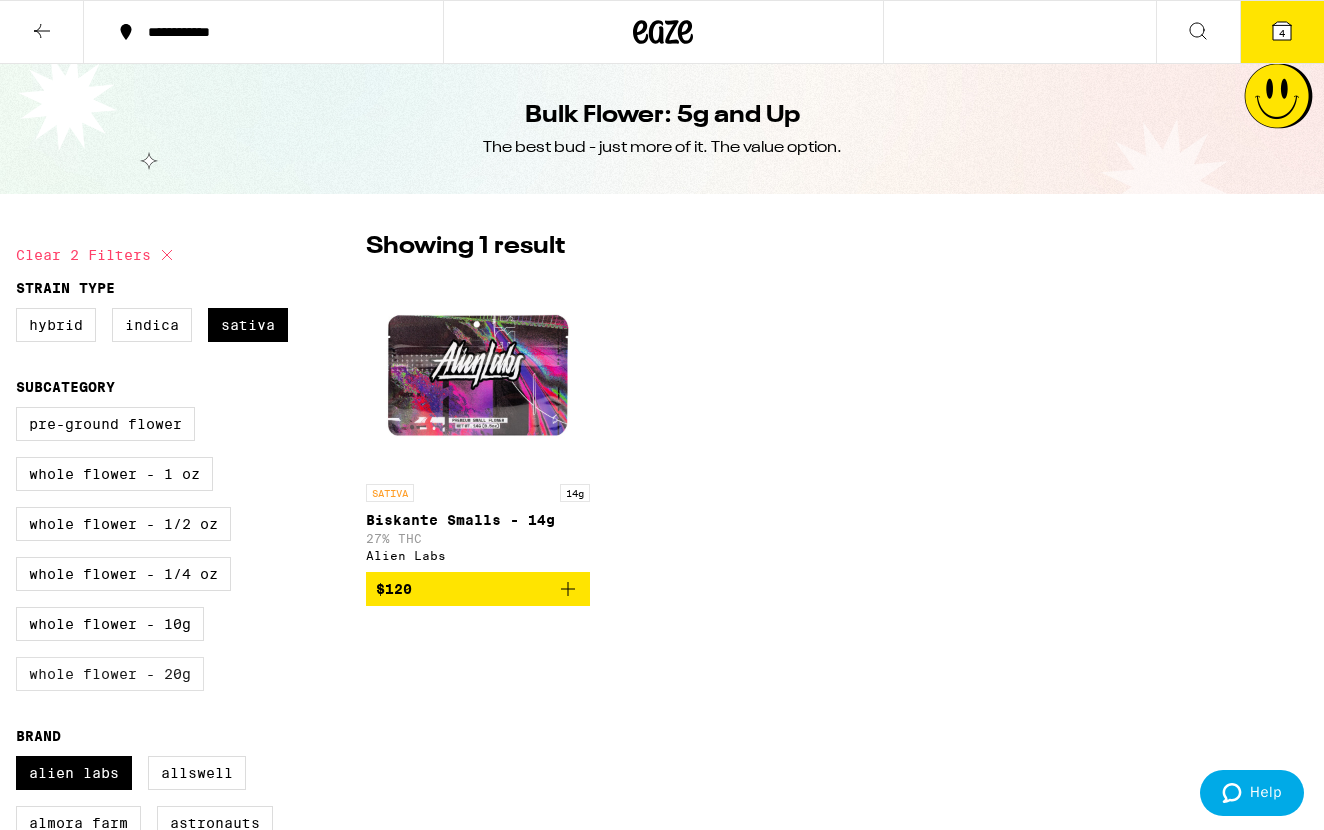 scroll, scrollTop: 164, scrollLeft: 0, axis: vertical 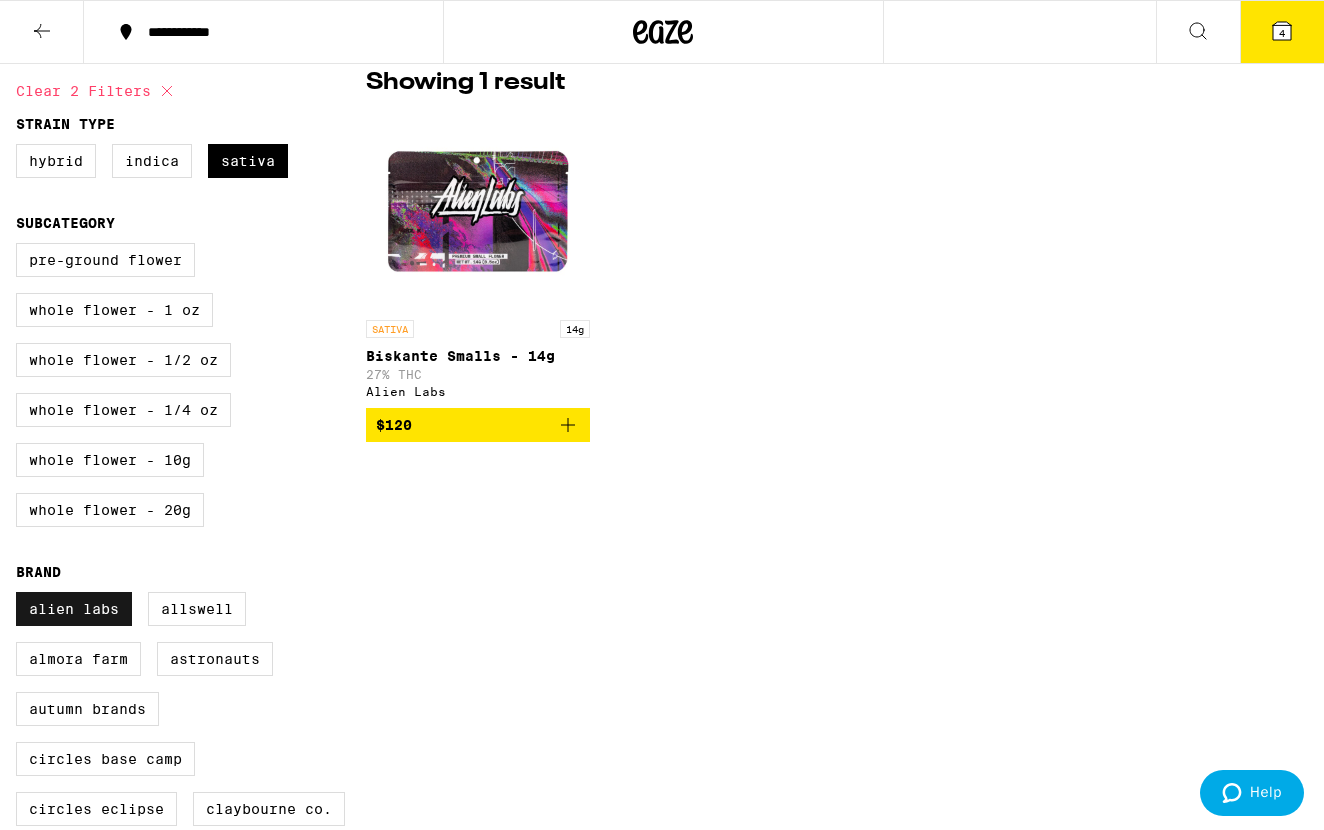 click on "Alien Labs" at bounding box center (74, 609) 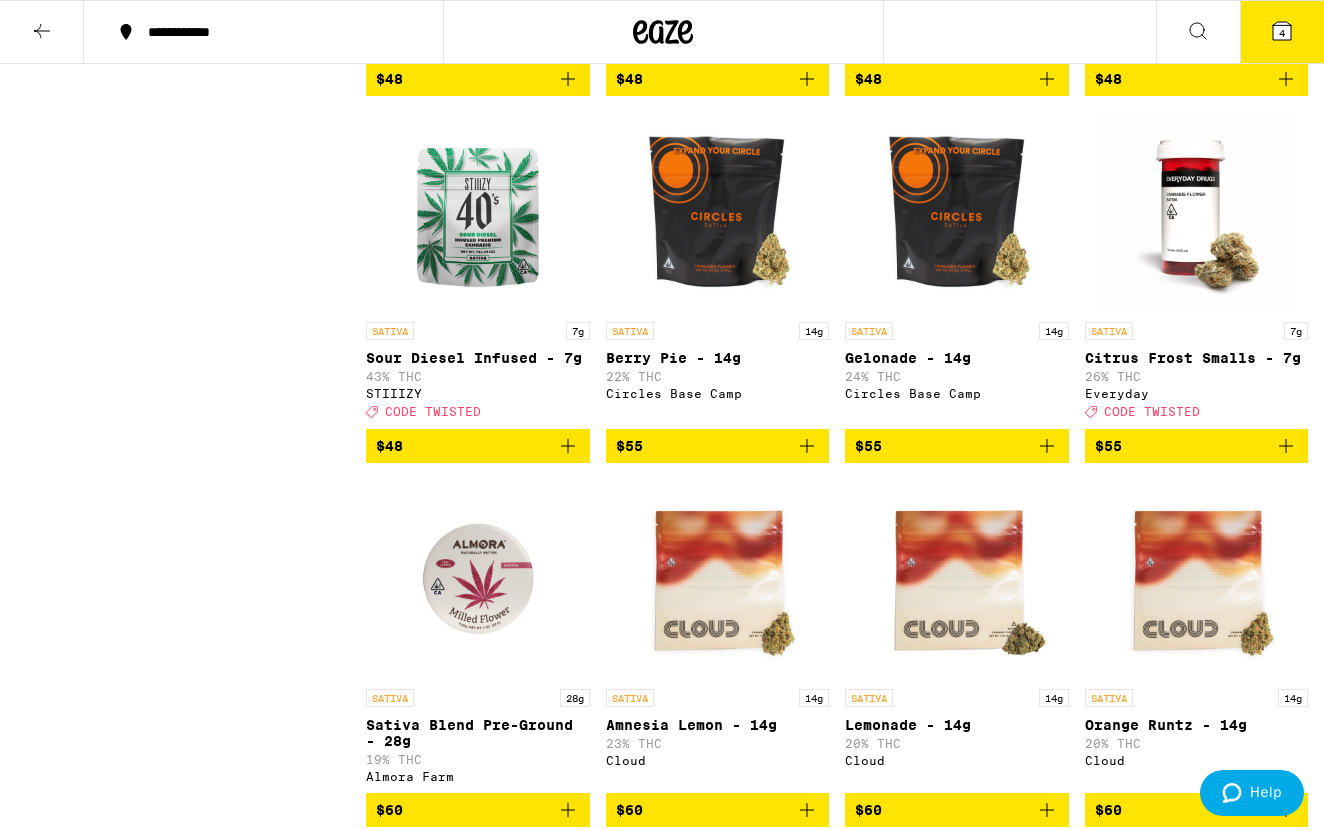 scroll, scrollTop: 2327, scrollLeft: 0, axis: vertical 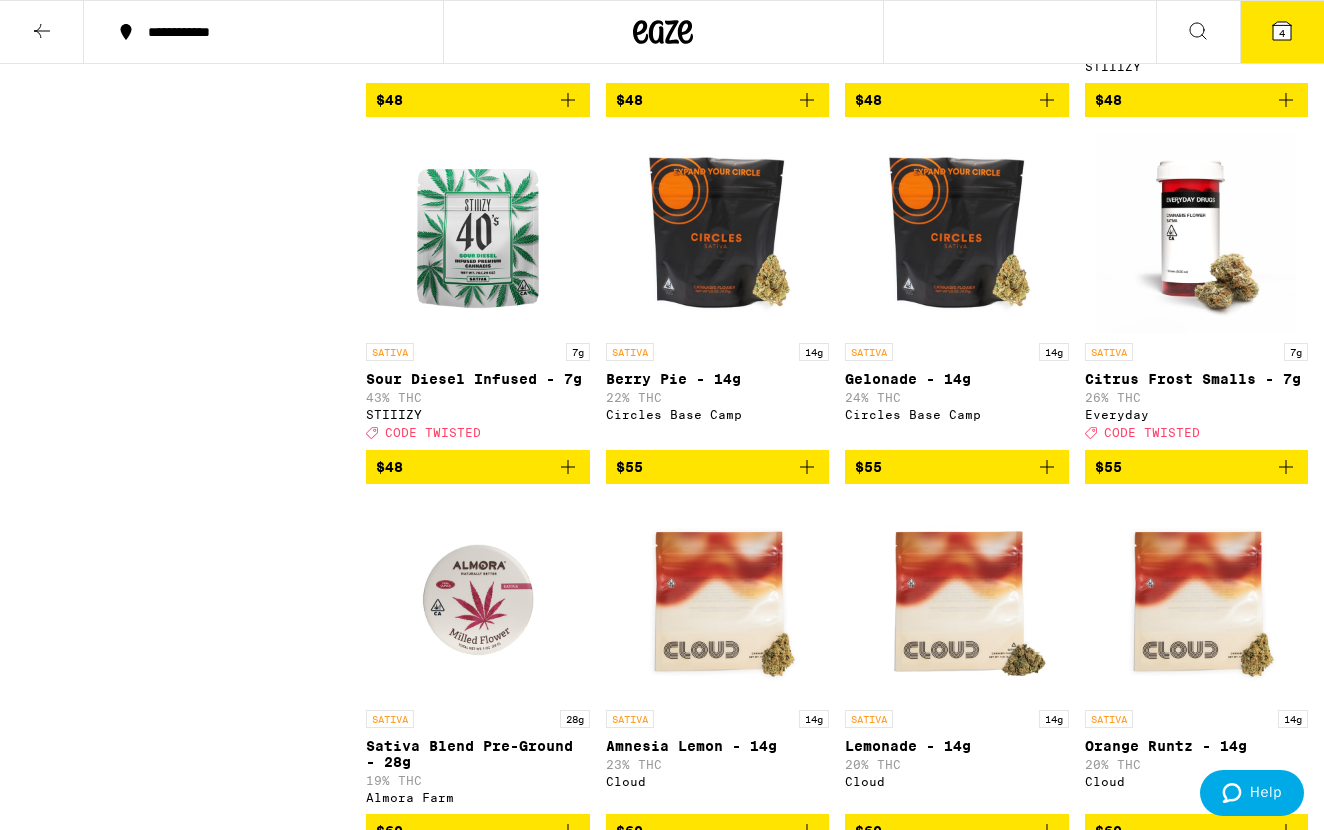 click 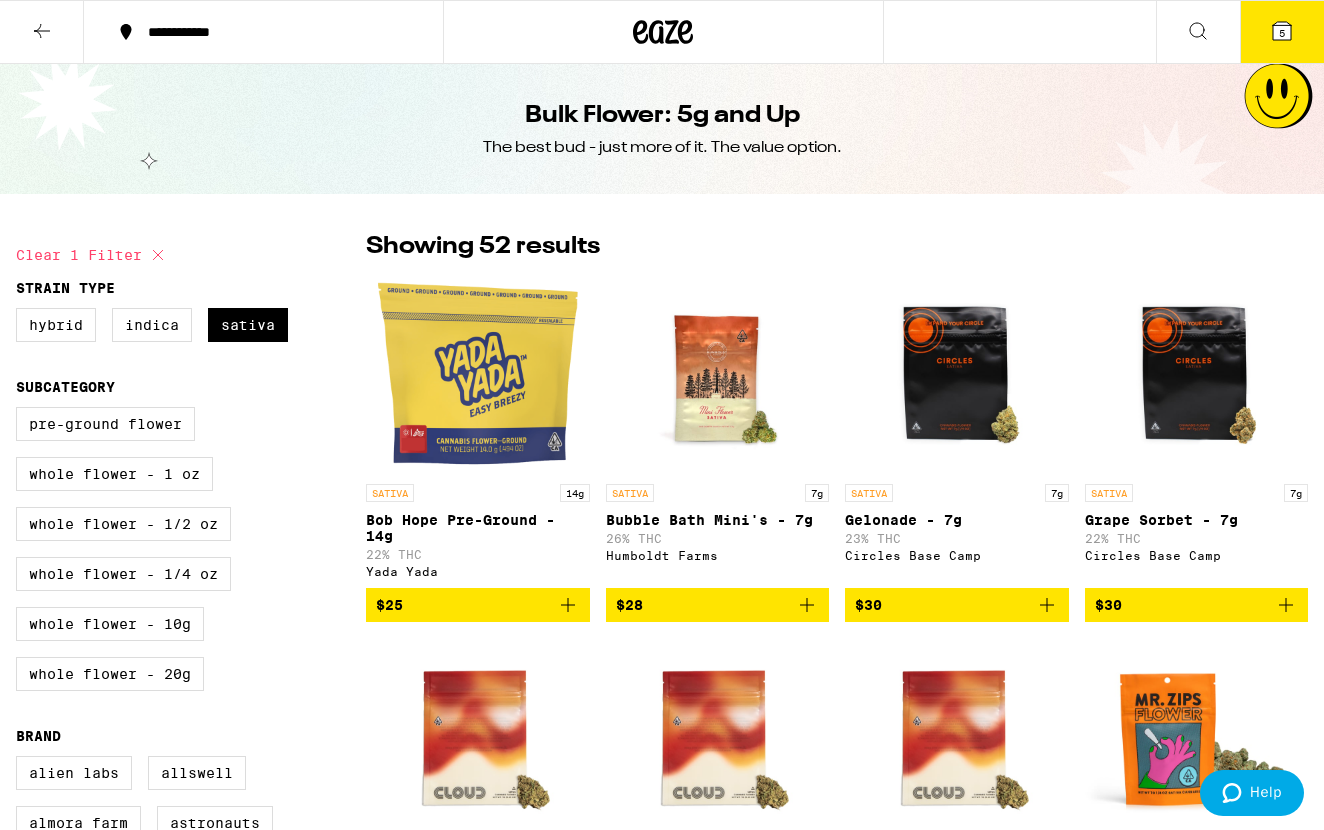 scroll, scrollTop: 0, scrollLeft: 0, axis: both 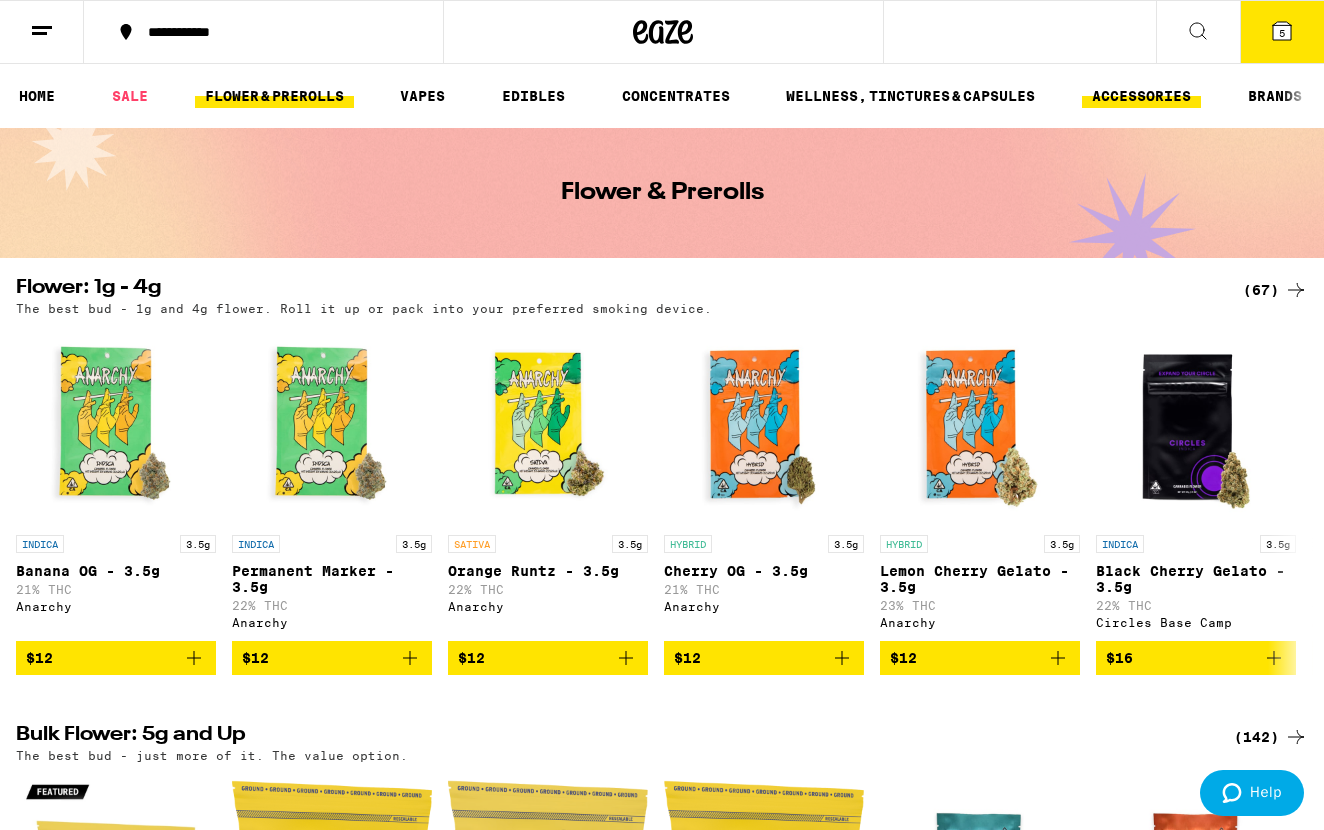 click on "ACCESSORIES" at bounding box center (1141, 96) 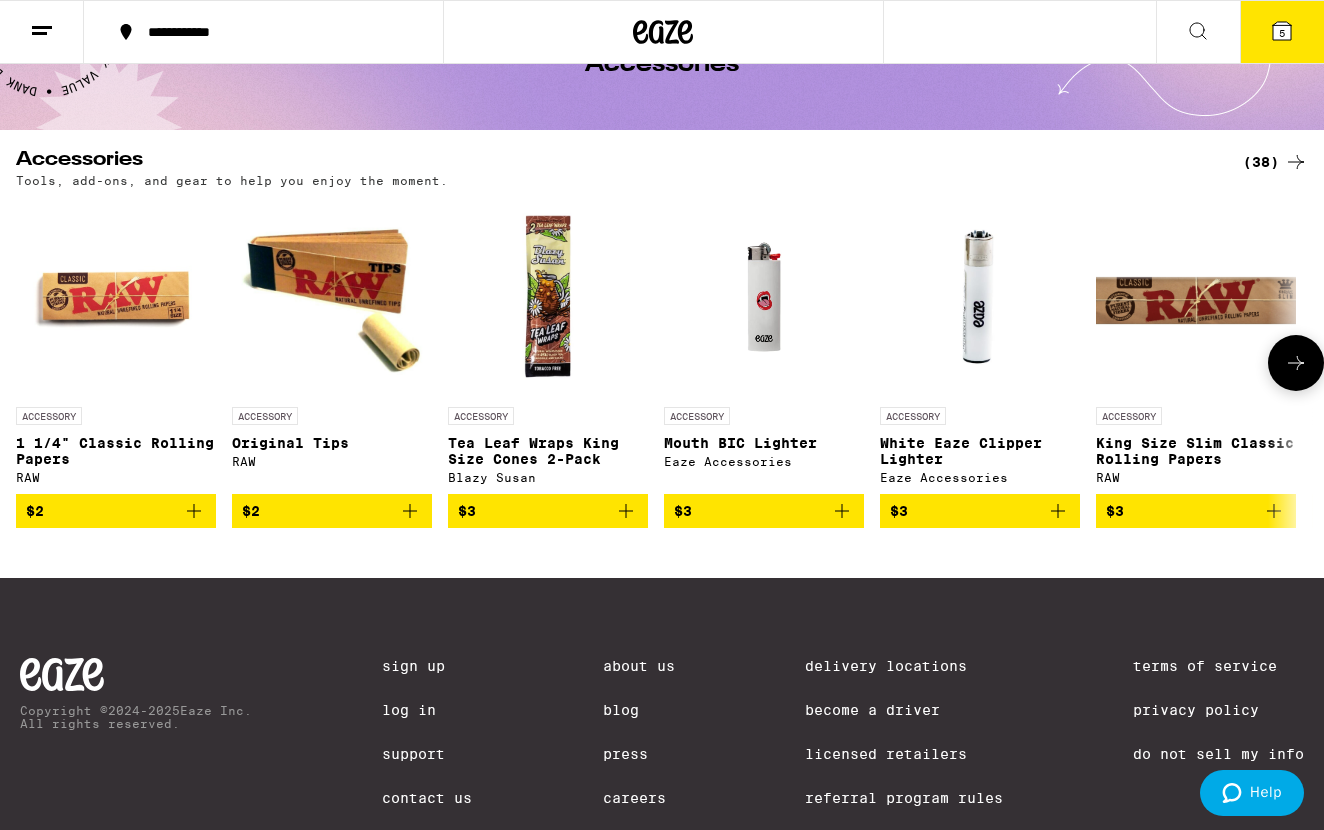 scroll, scrollTop: 127, scrollLeft: 0, axis: vertical 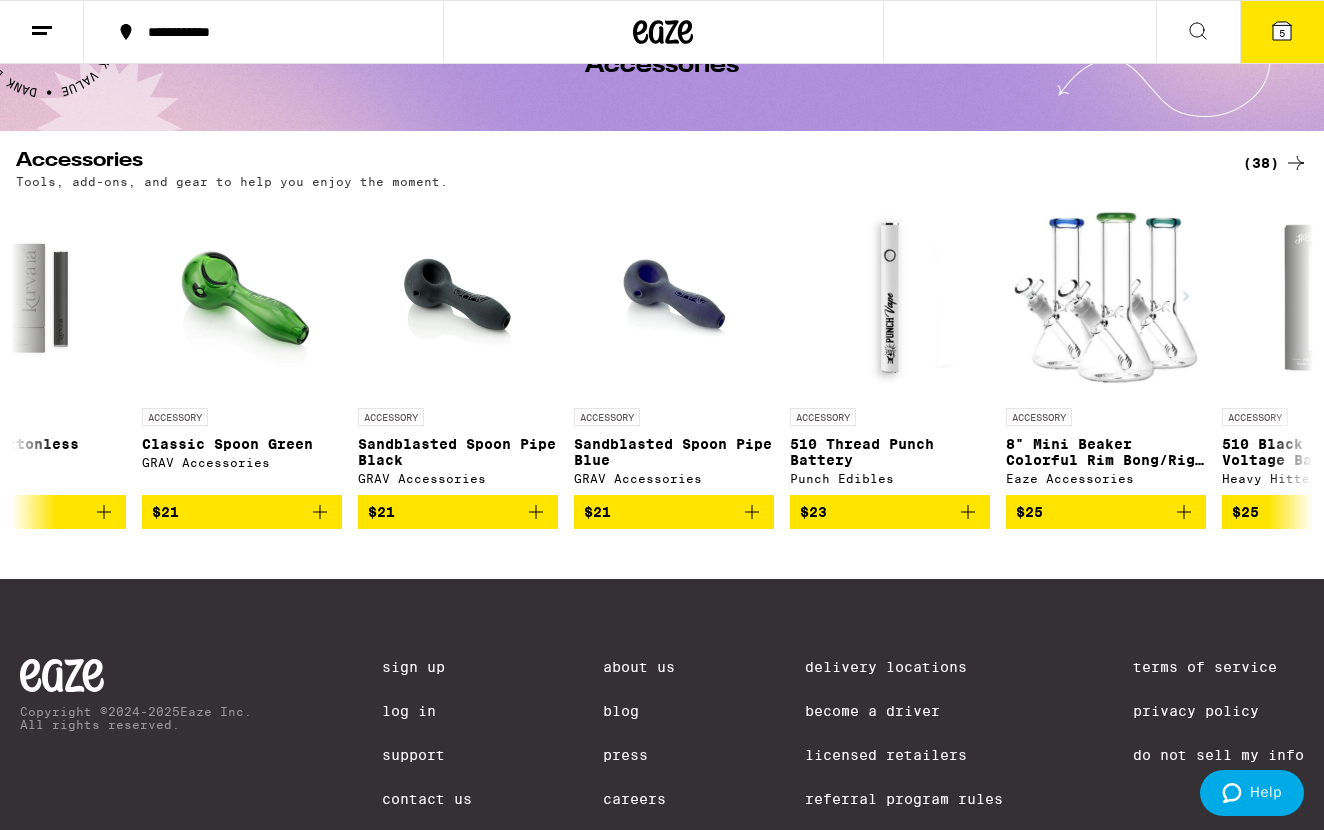 click at bounding box center (42, 32) 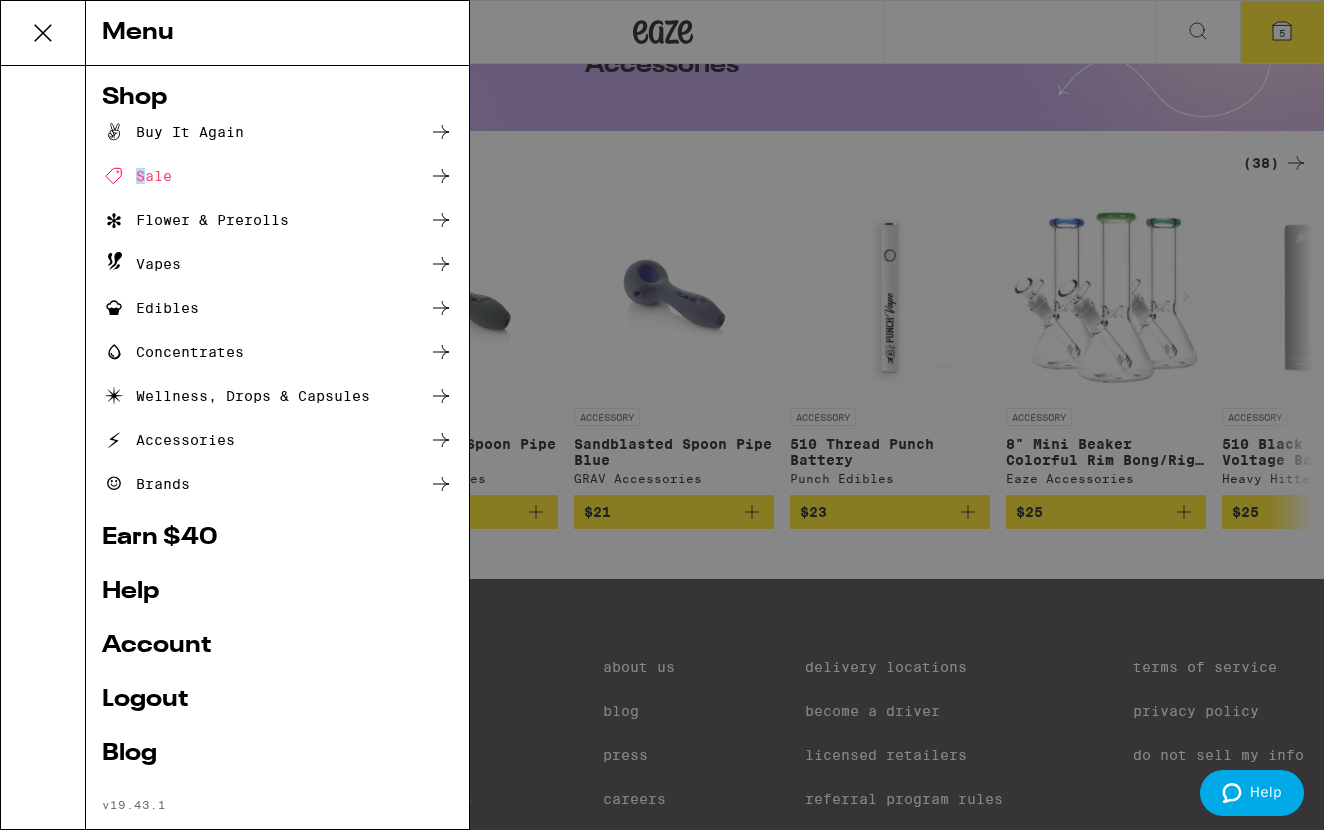 drag, startPoint x: 145, startPoint y: 151, endPoint x: 146, endPoint y: 179, distance: 28.01785 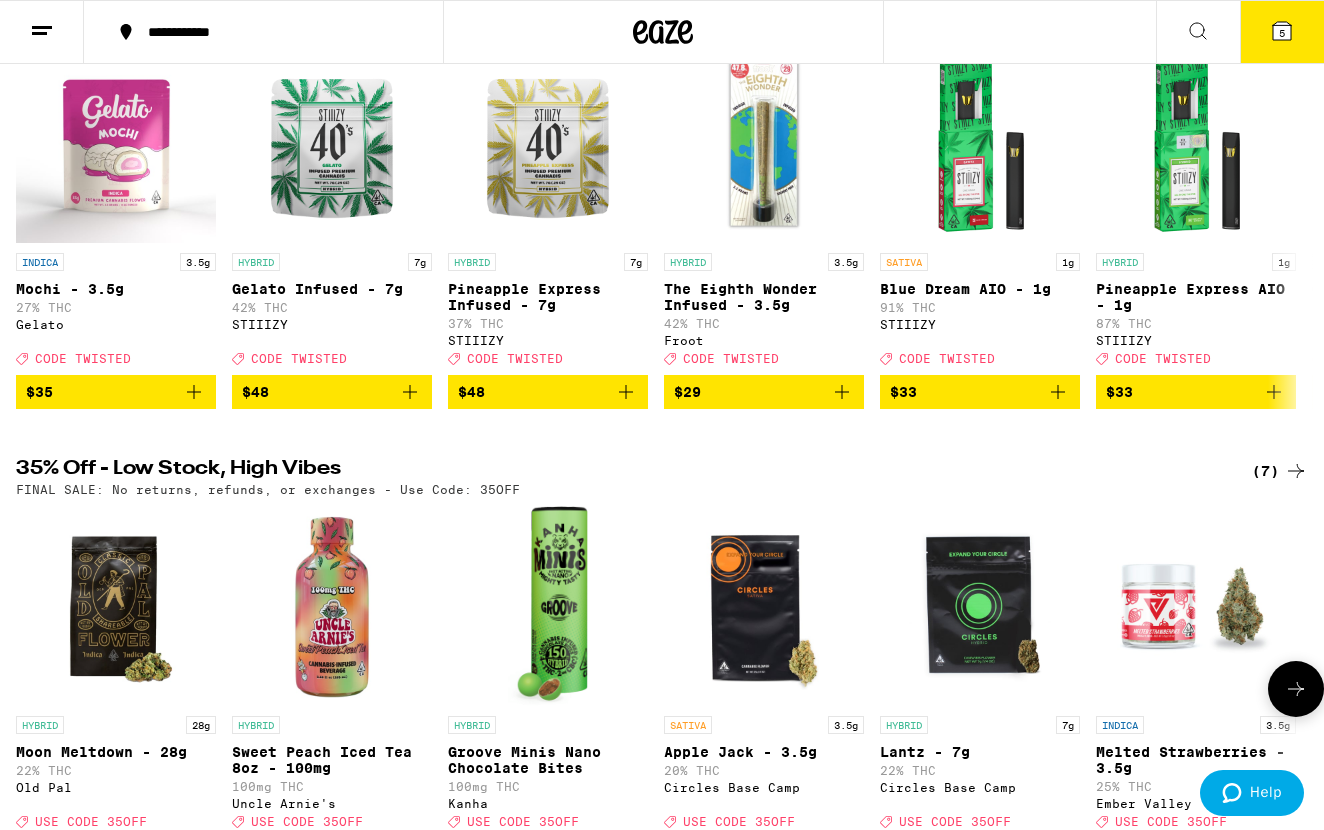scroll, scrollTop: 245, scrollLeft: 0, axis: vertical 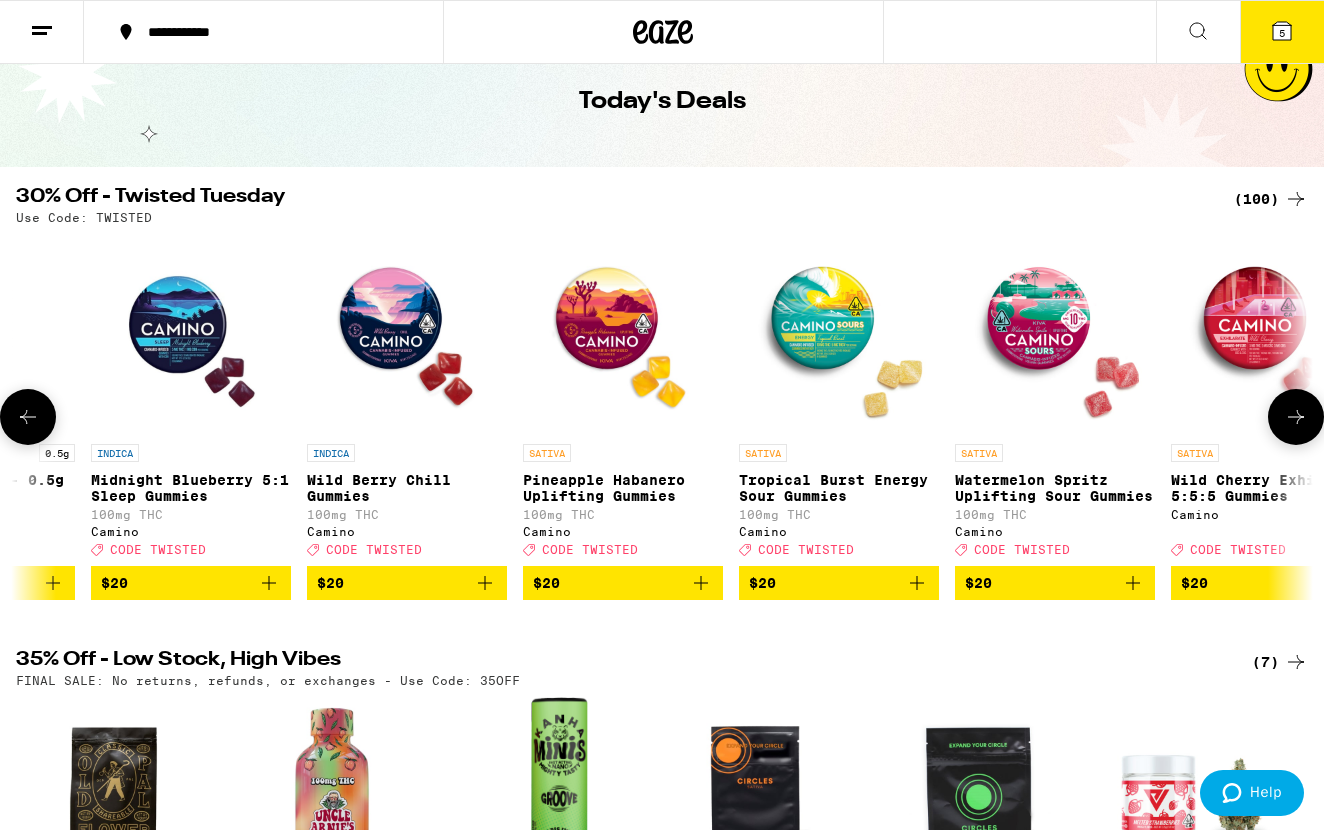 click 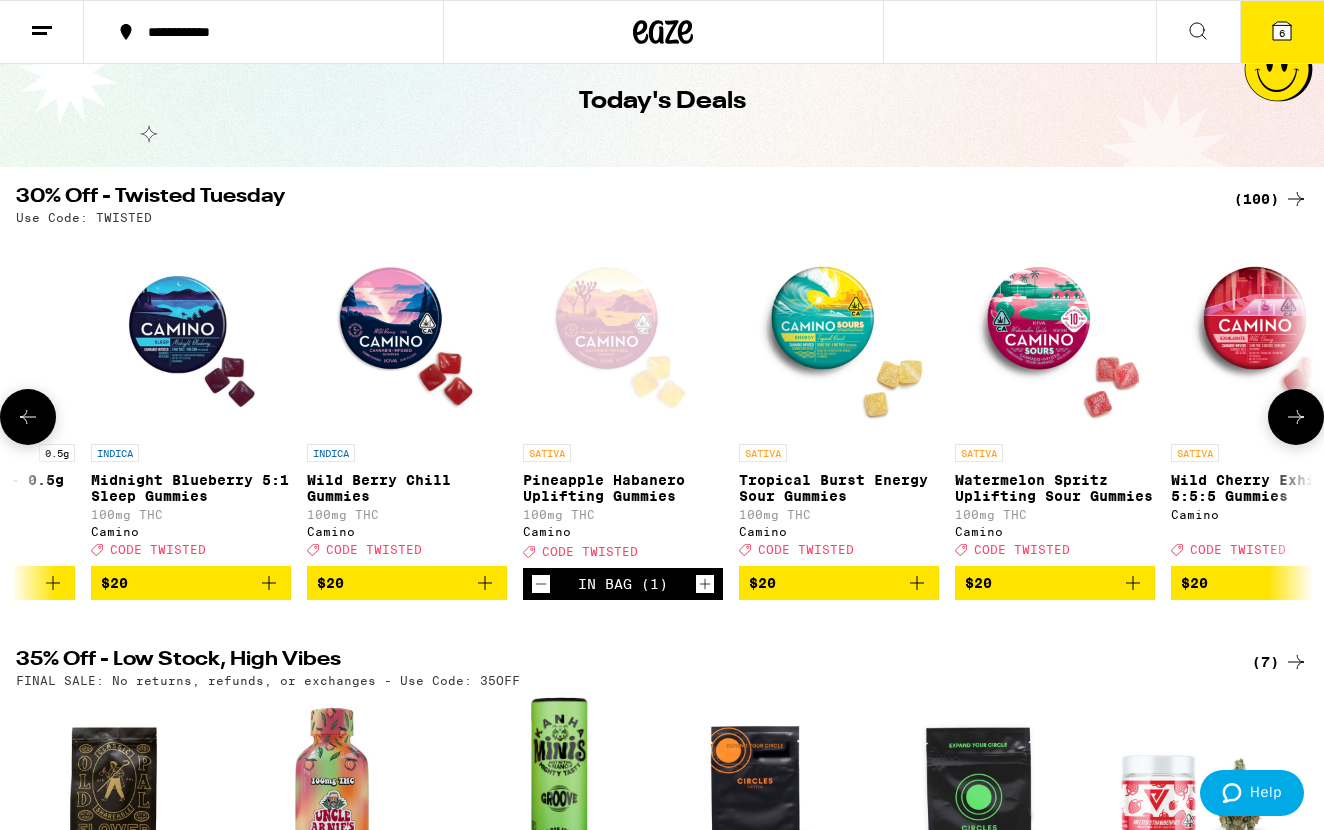 scroll, scrollTop: 0, scrollLeft: 6023, axis: horizontal 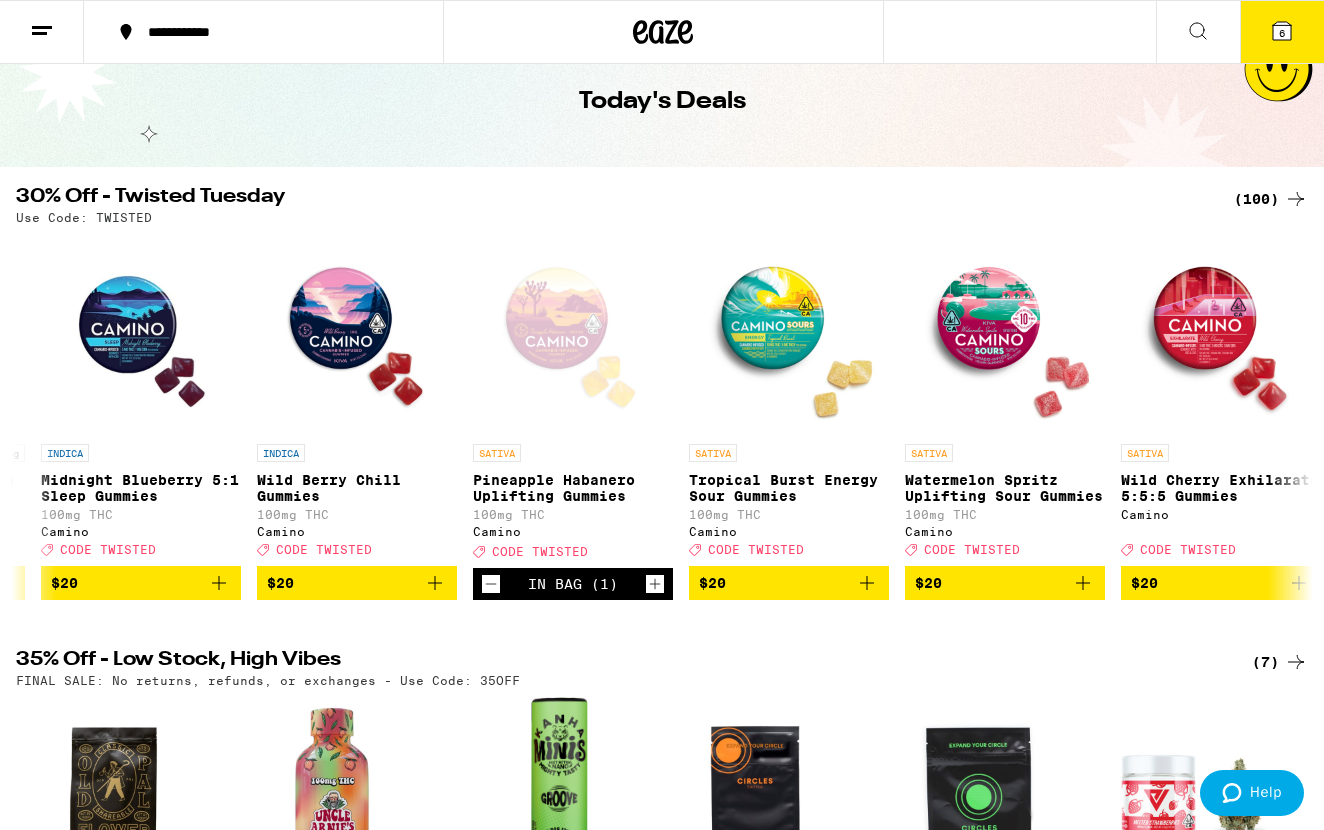 click at bounding box center (42, 32) 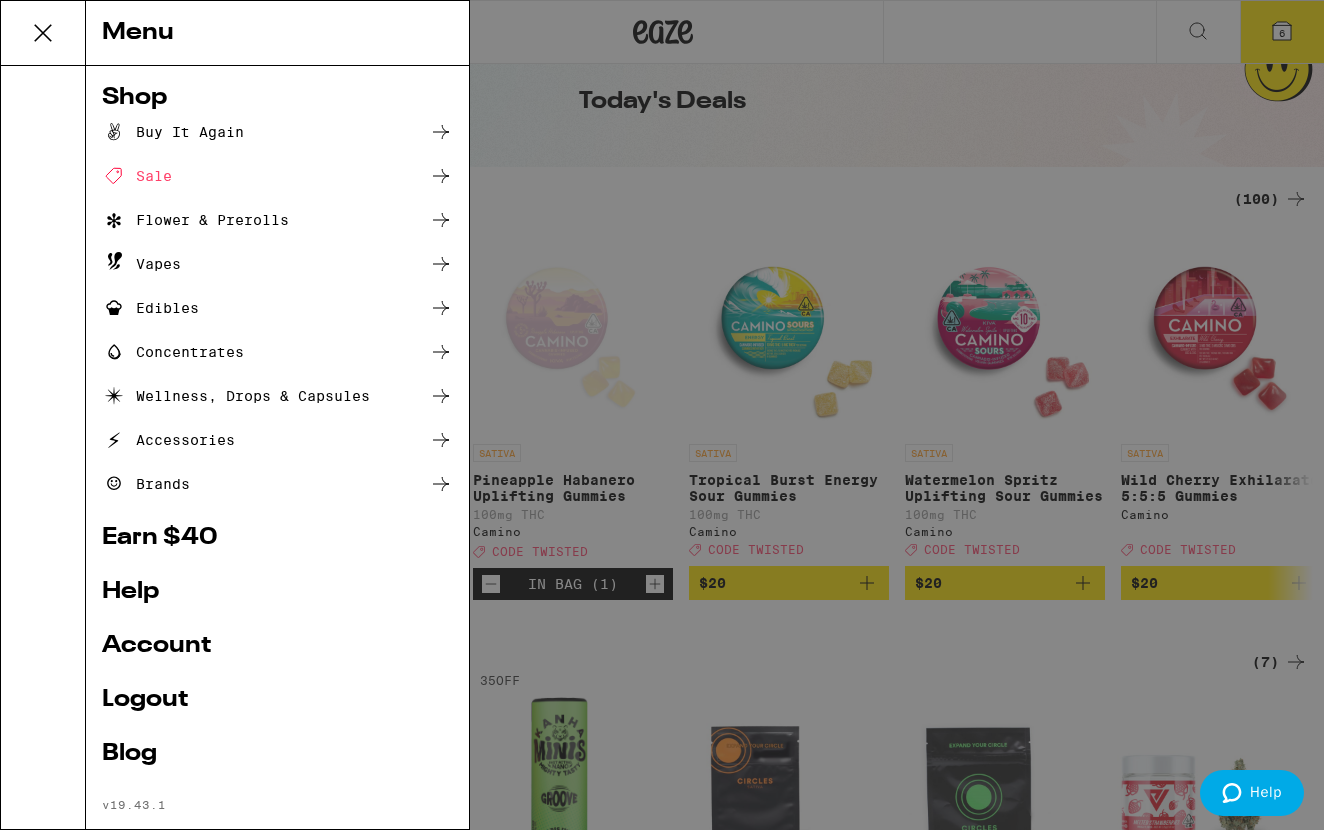 click on "Flower & Prerolls" at bounding box center (195, 220) 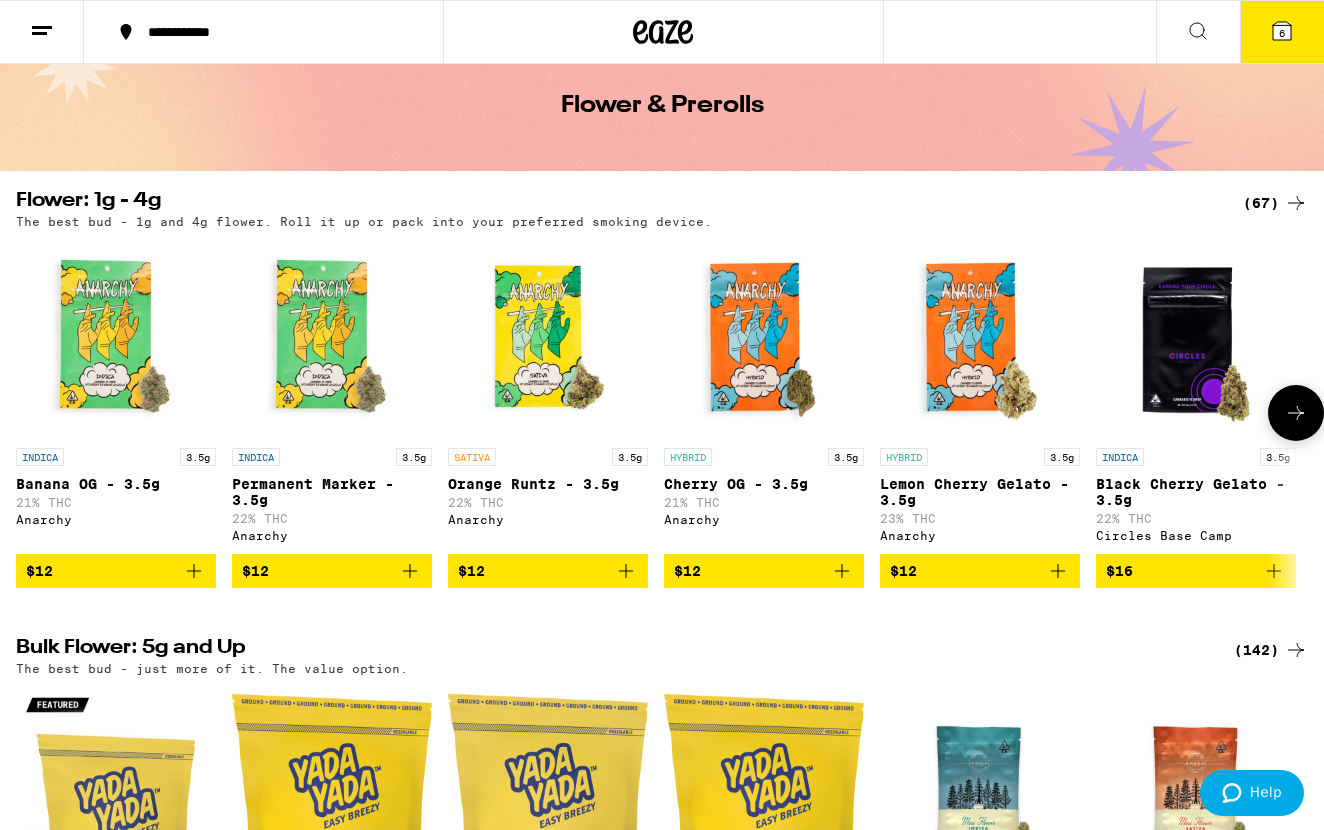 scroll, scrollTop: 97, scrollLeft: 0, axis: vertical 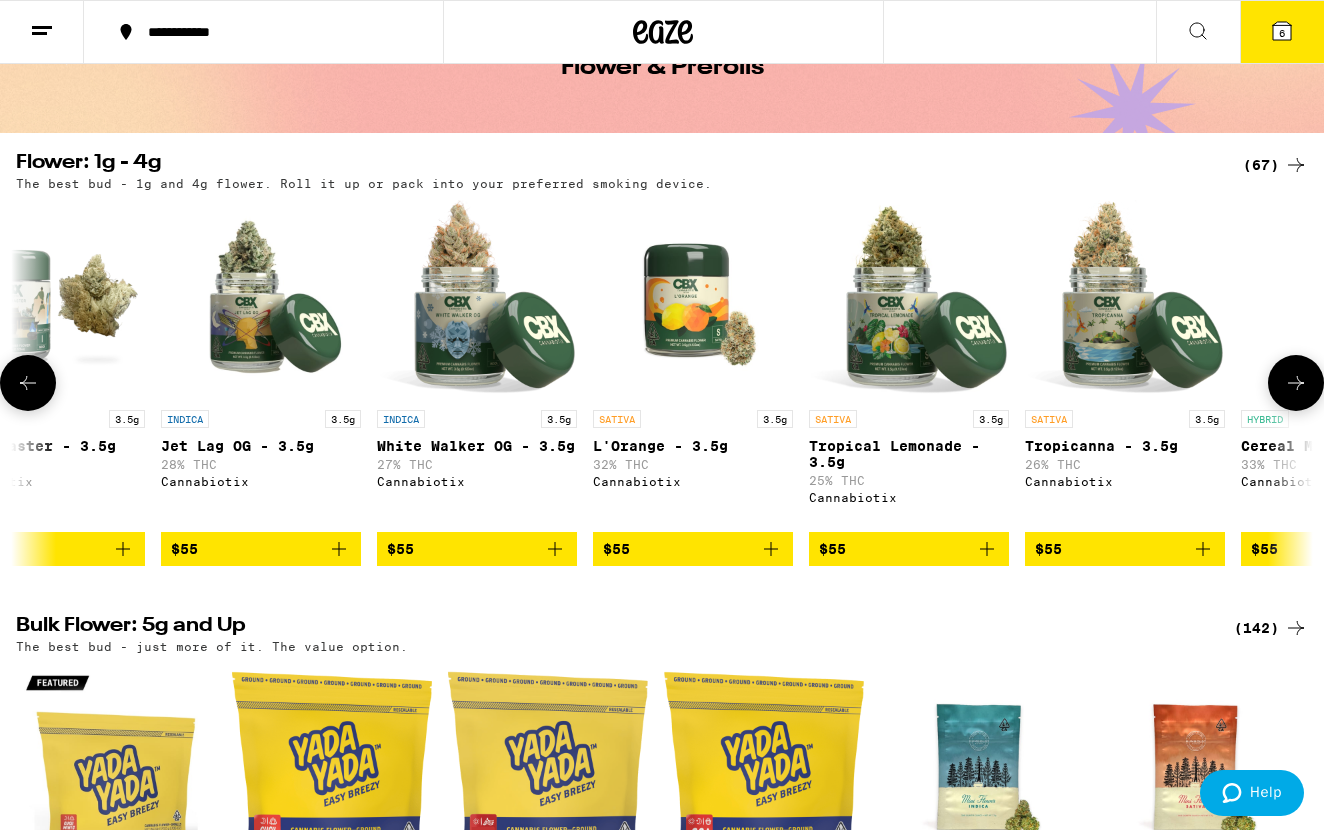 click 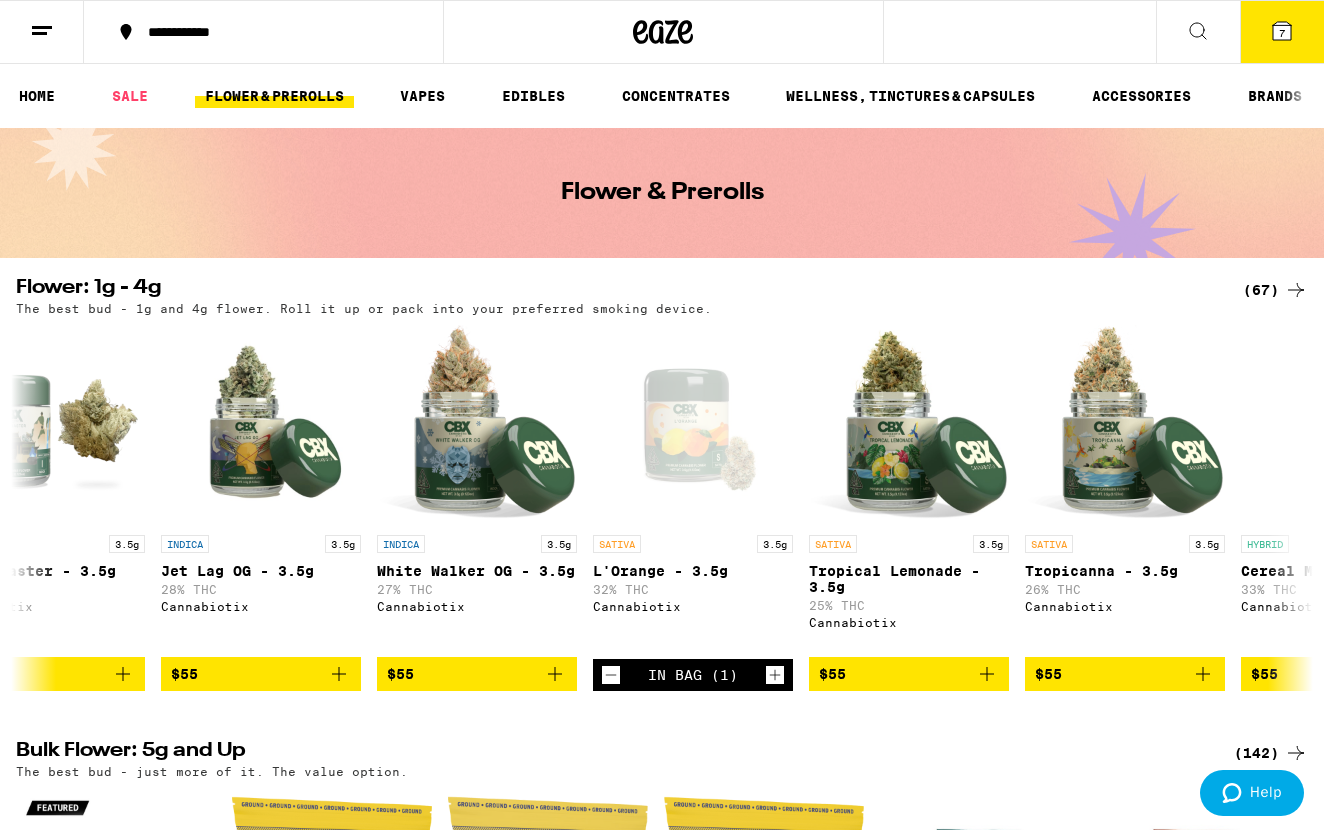 scroll, scrollTop: 0, scrollLeft: 0, axis: both 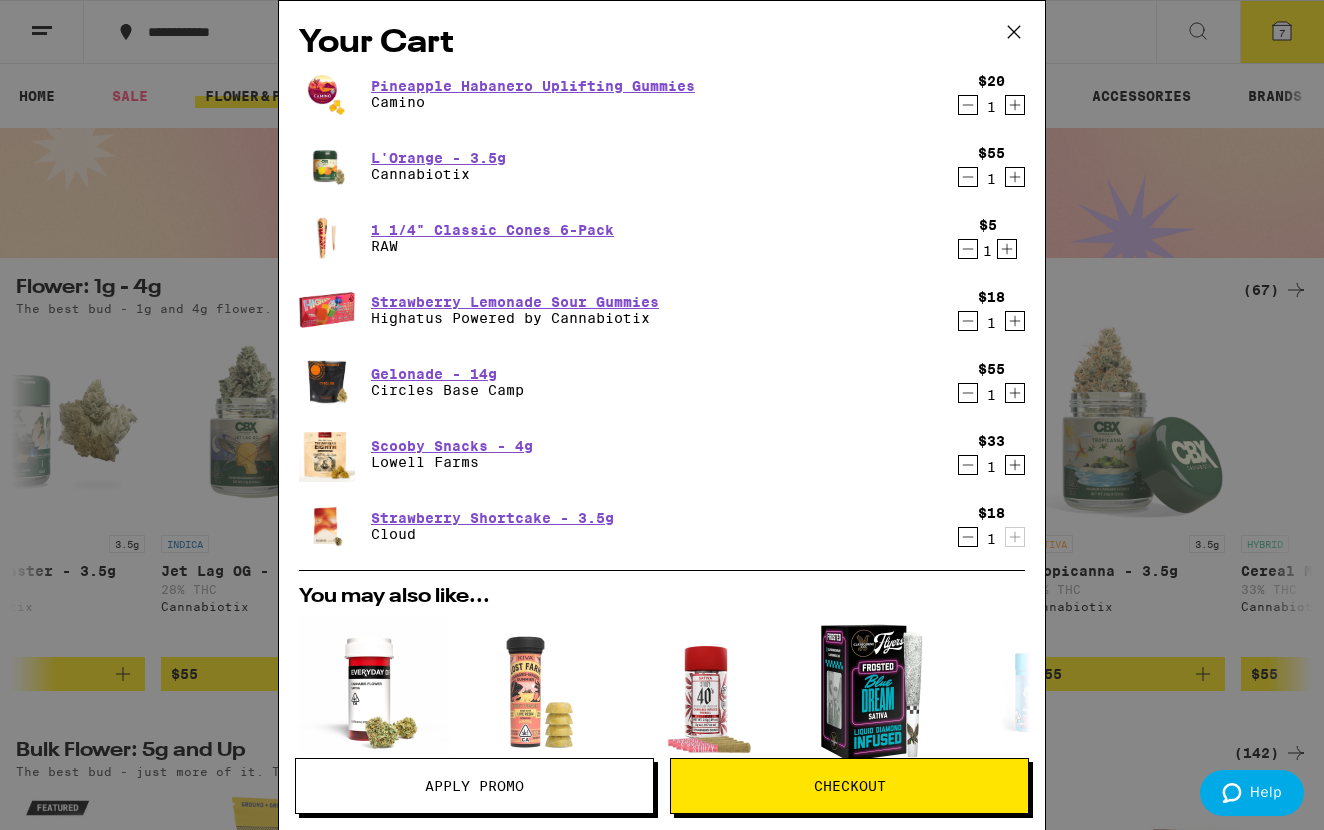 click 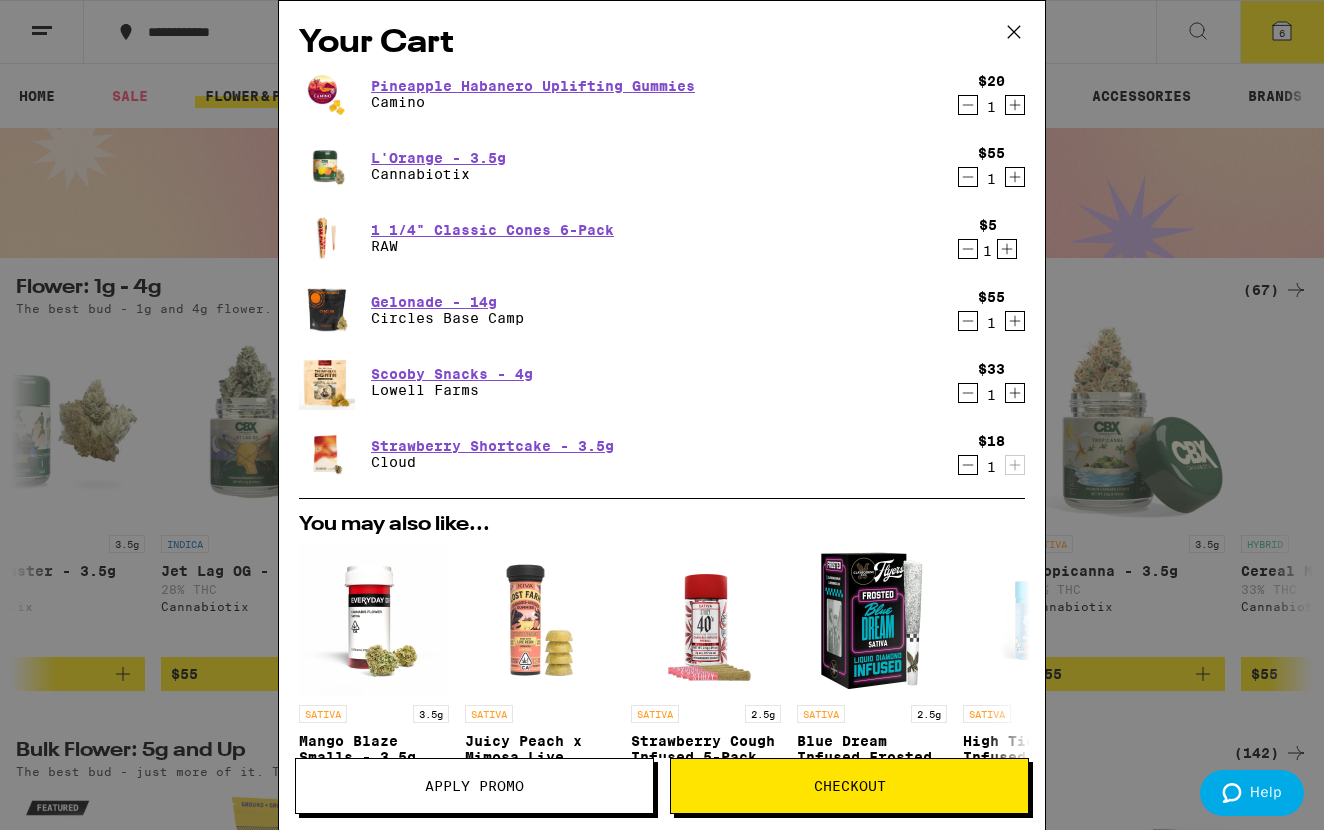 click 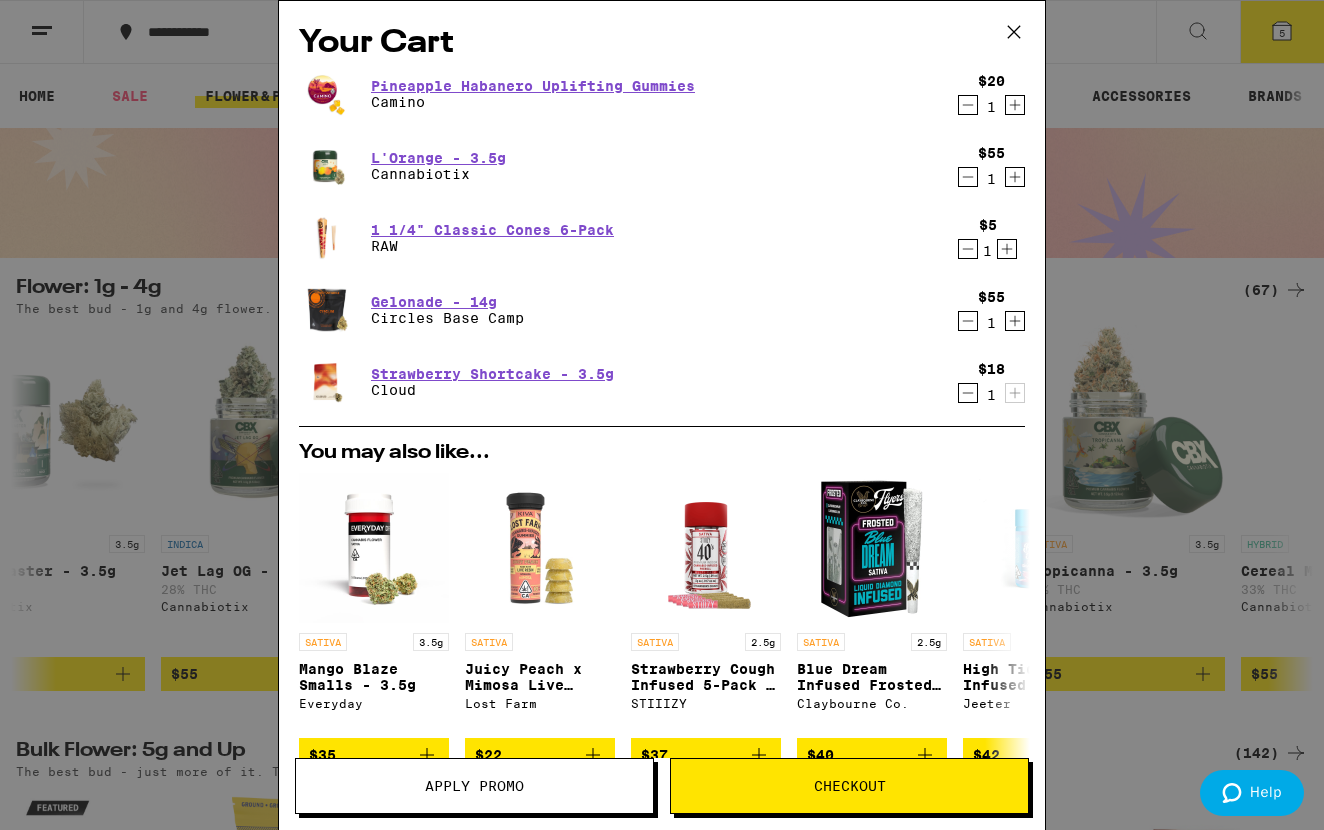 click 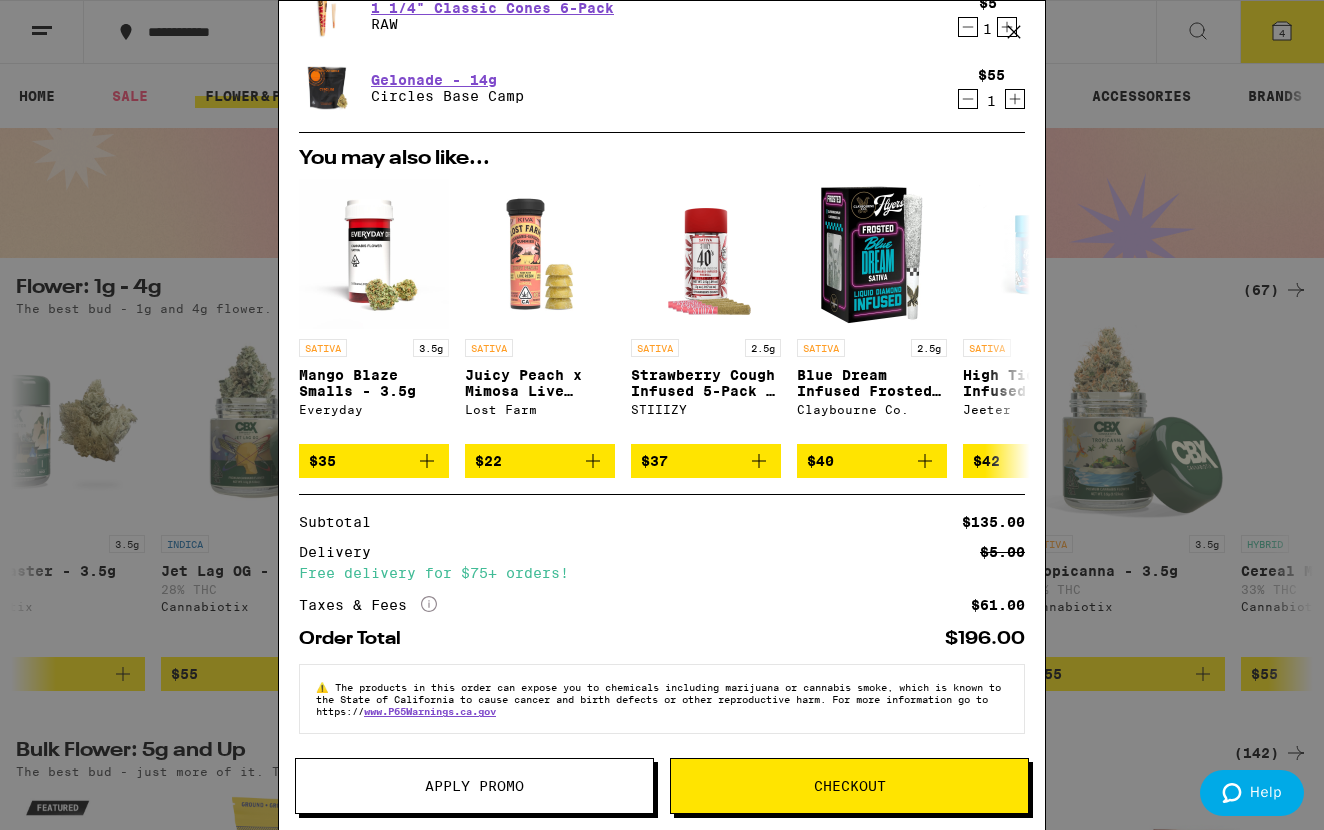 scroll, scrollTop: 237, scrollLeft: 0, axis: vertical 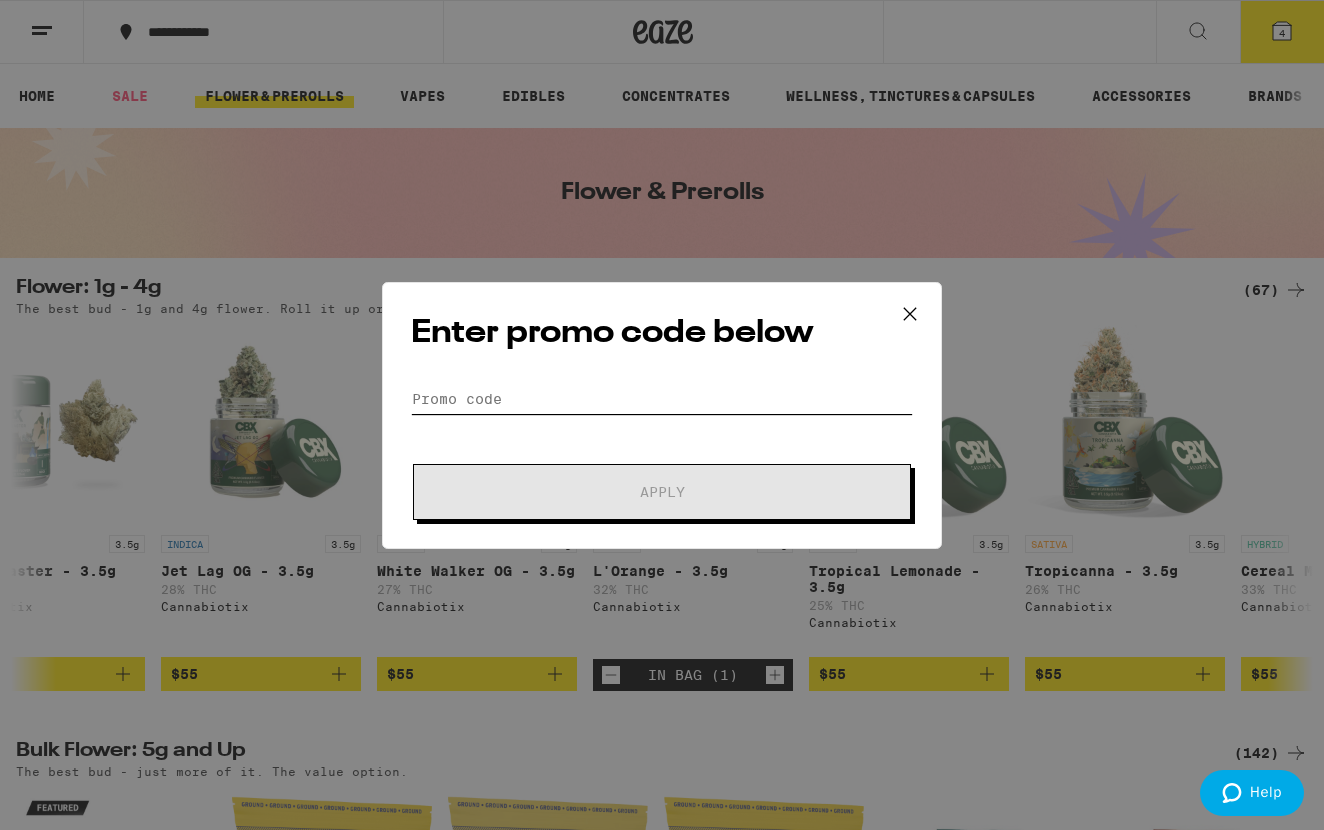 click on "Promo Code" at bounding box center (662, 399) 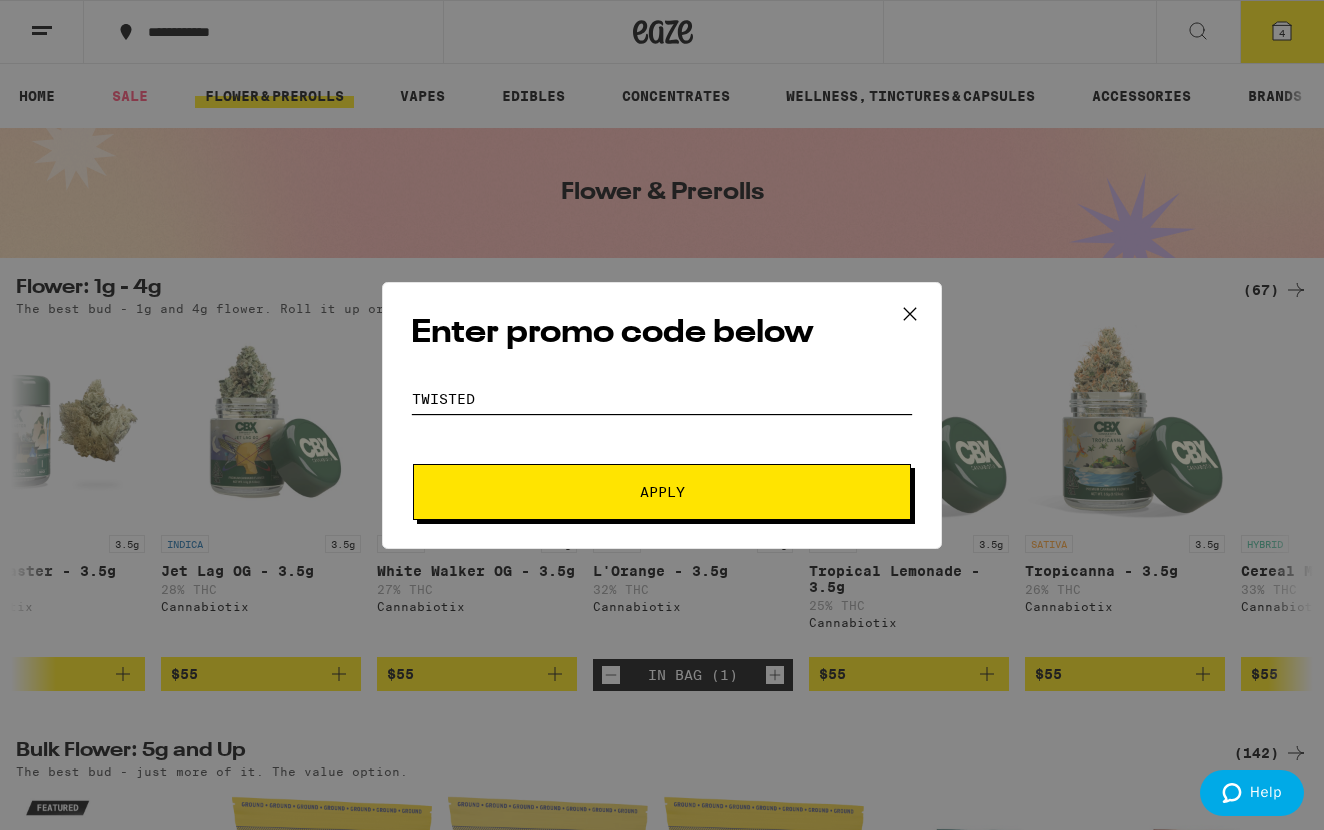 type on "TWISTED" 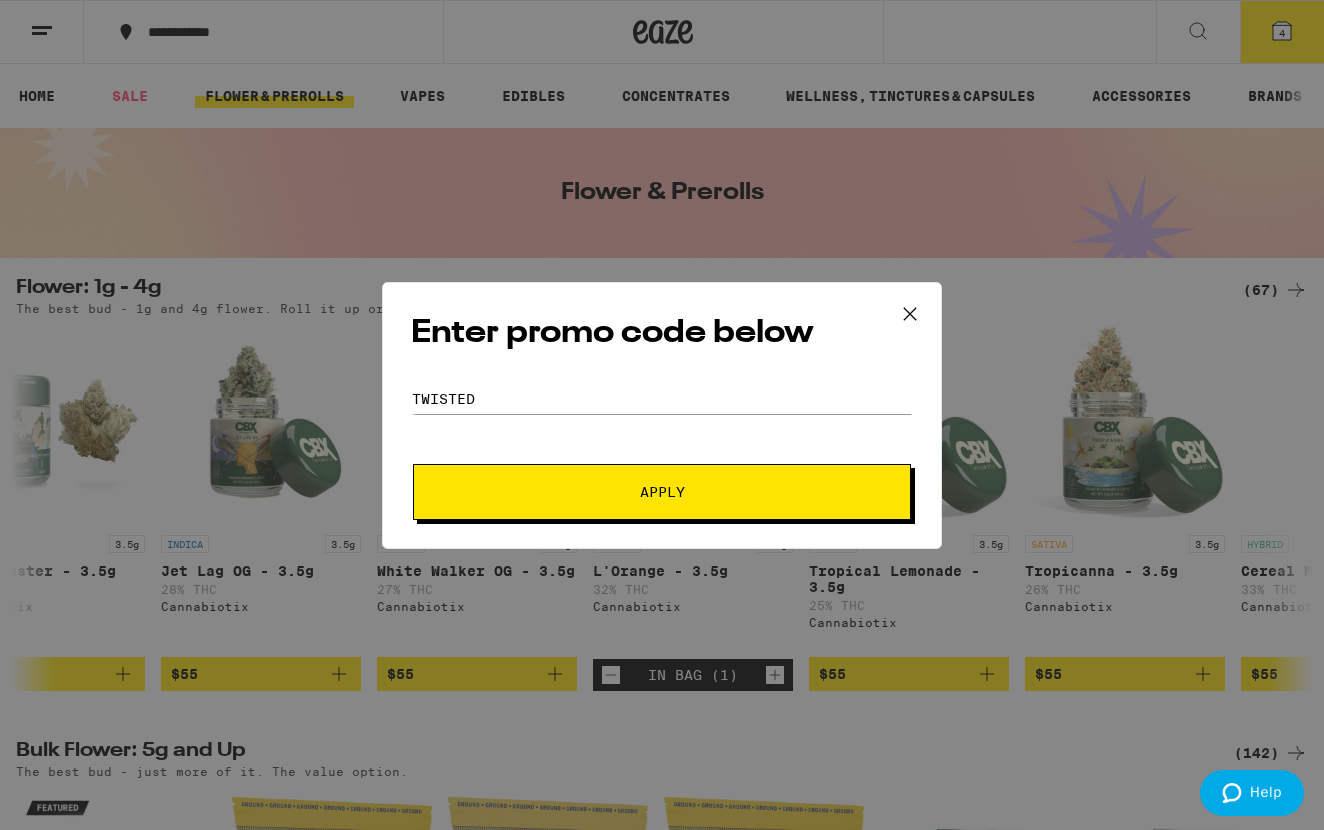 click on "Apply" at bounding box center [662, 492] 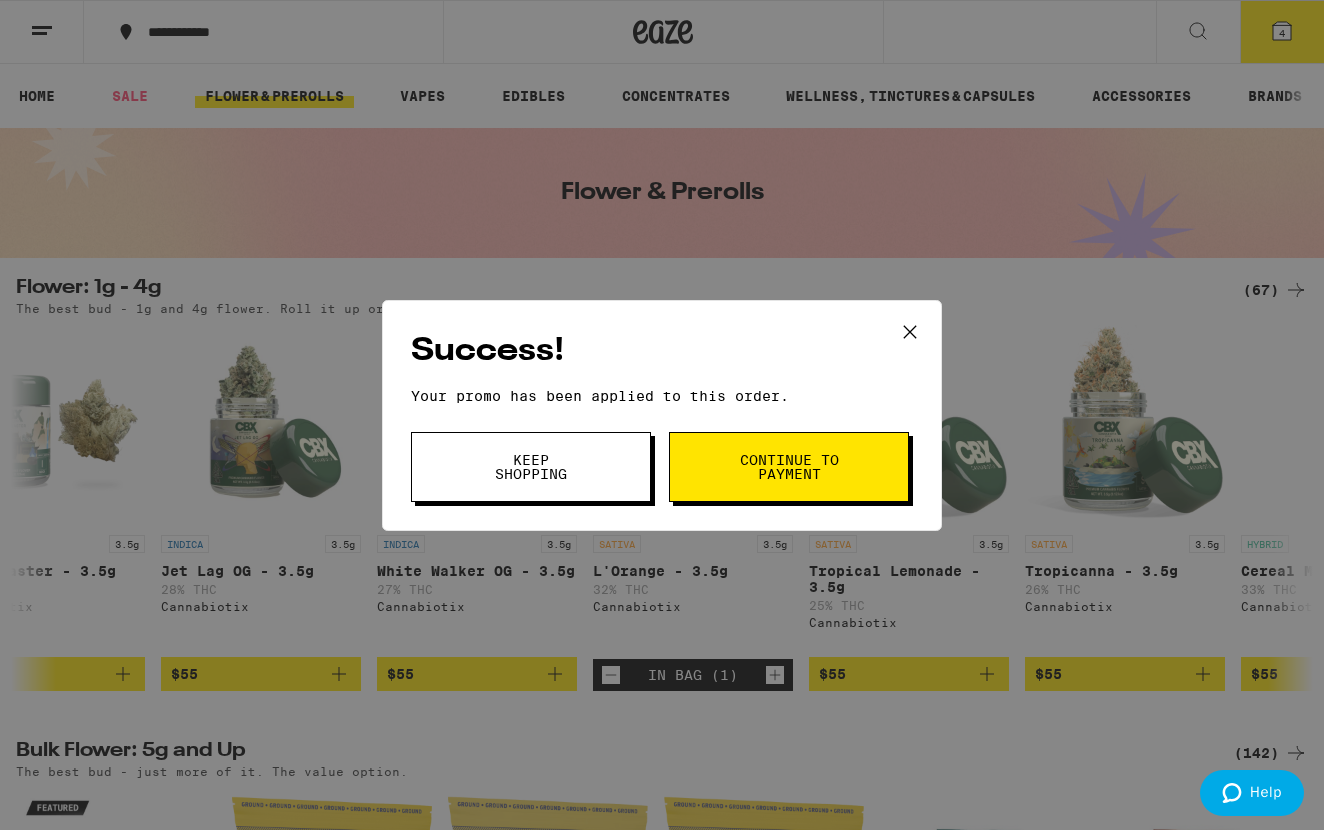click on "Continue to payment" at bounding box center [789, 467] 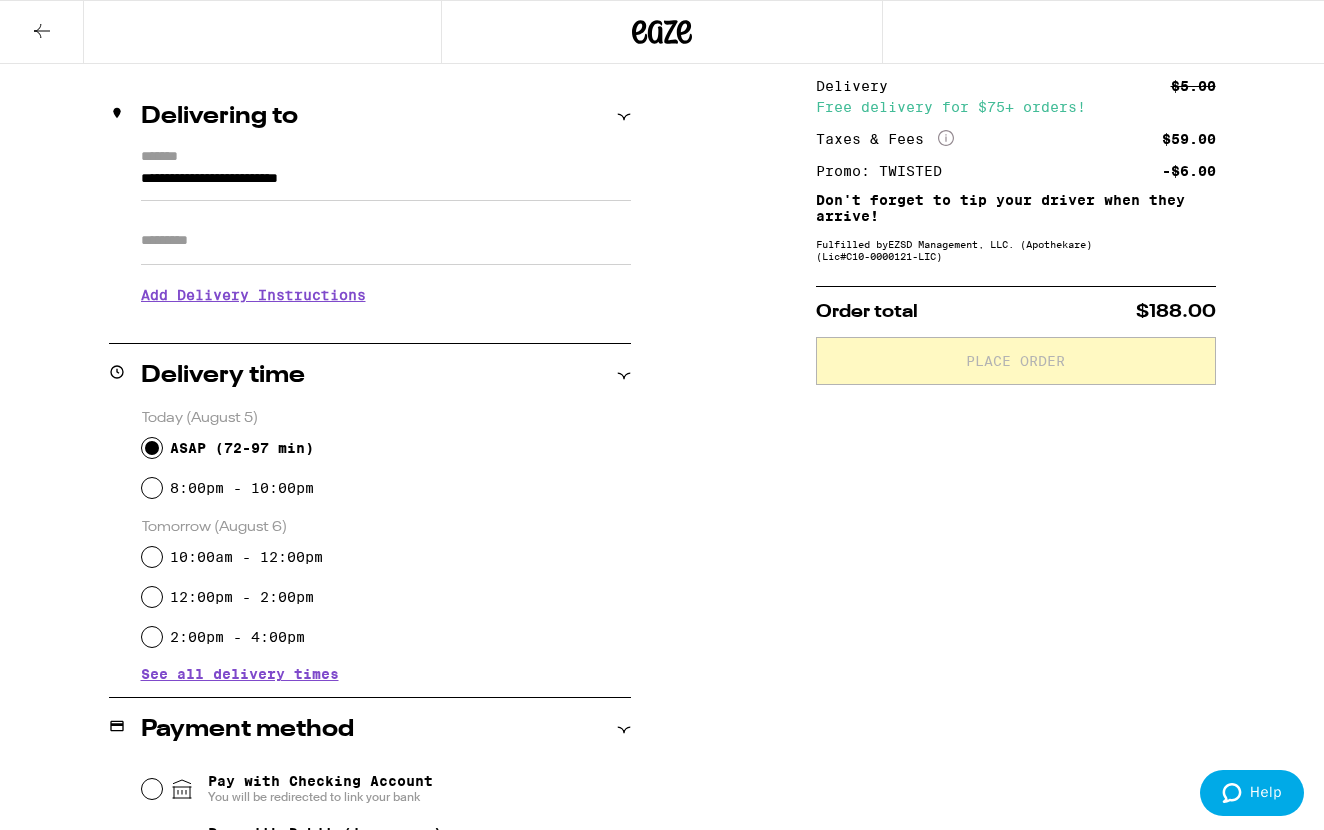 scroll, scrollTop: 254, scrollLeft: 0, axis: vertical 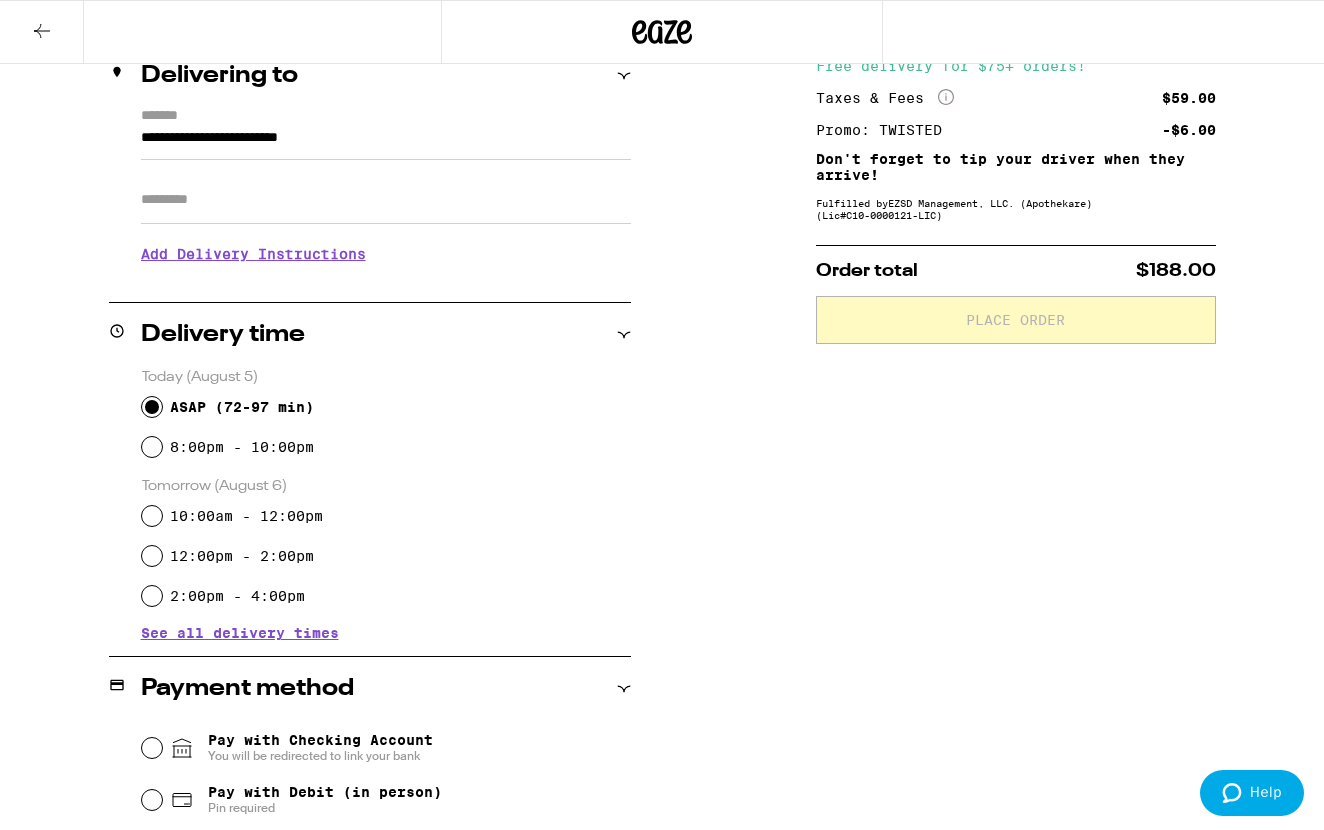 click on "Apt/Suite" at bounding box center [386, 200] 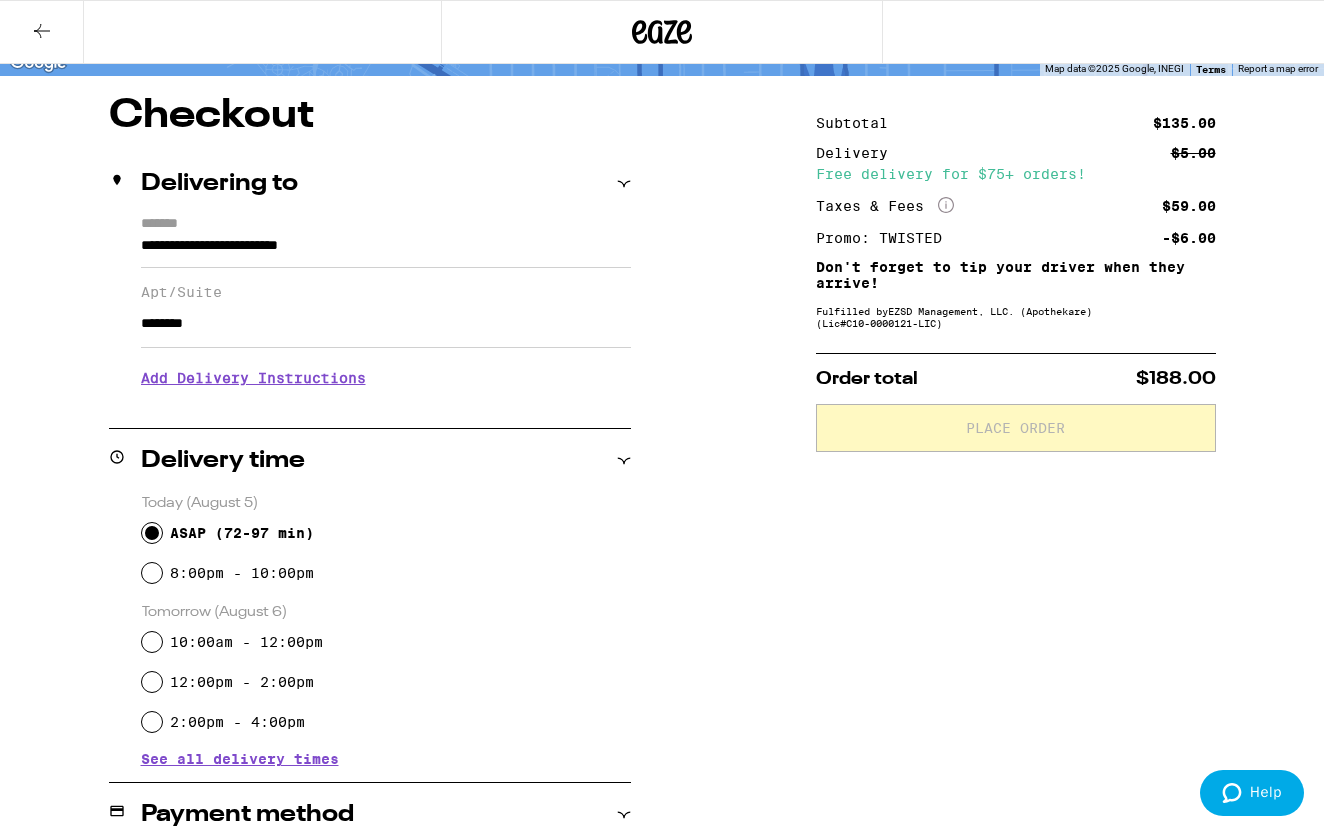 scroll, scrollTop: 154, scrollLeft: 0, axis: vertical 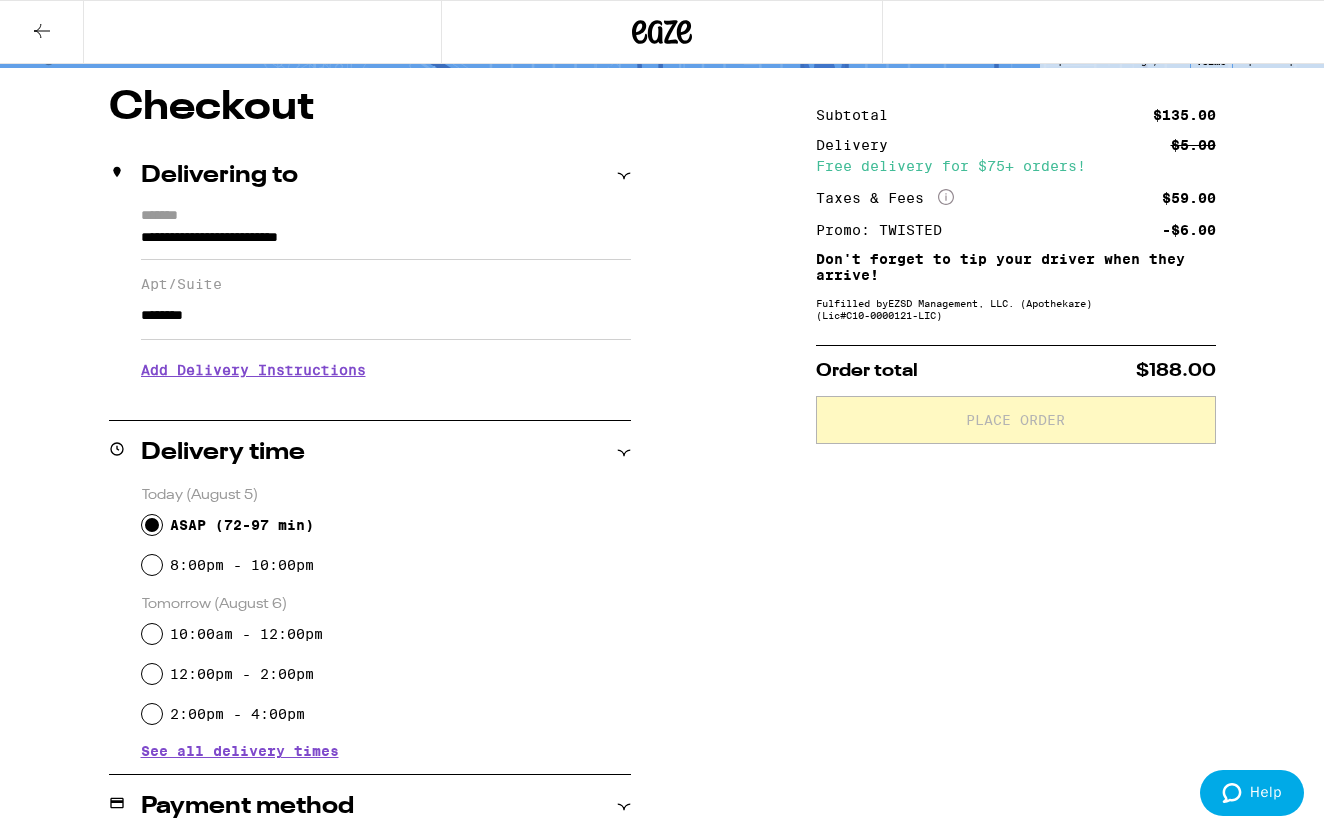 type on "********" 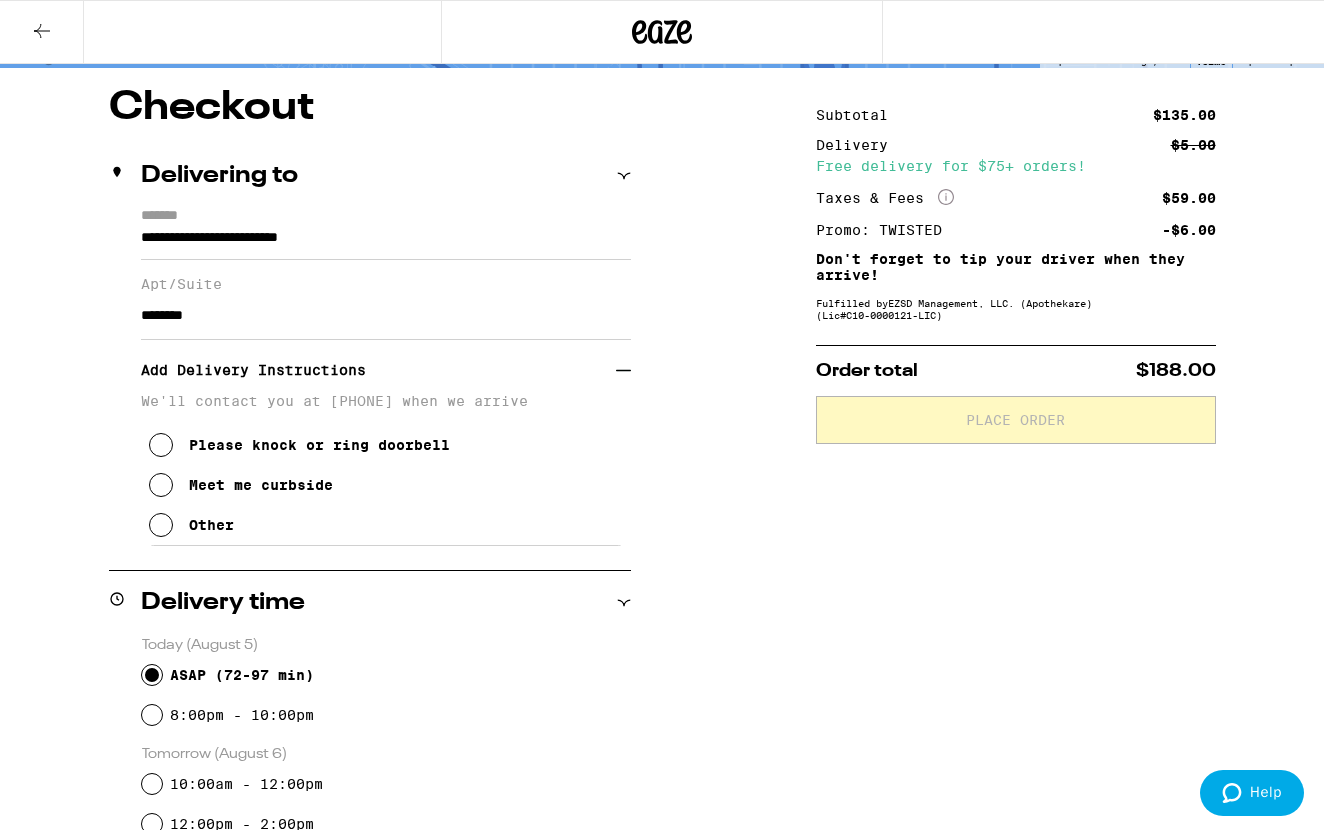 click on "Please knock or ring doorbell" at bounding box center [319, 445] 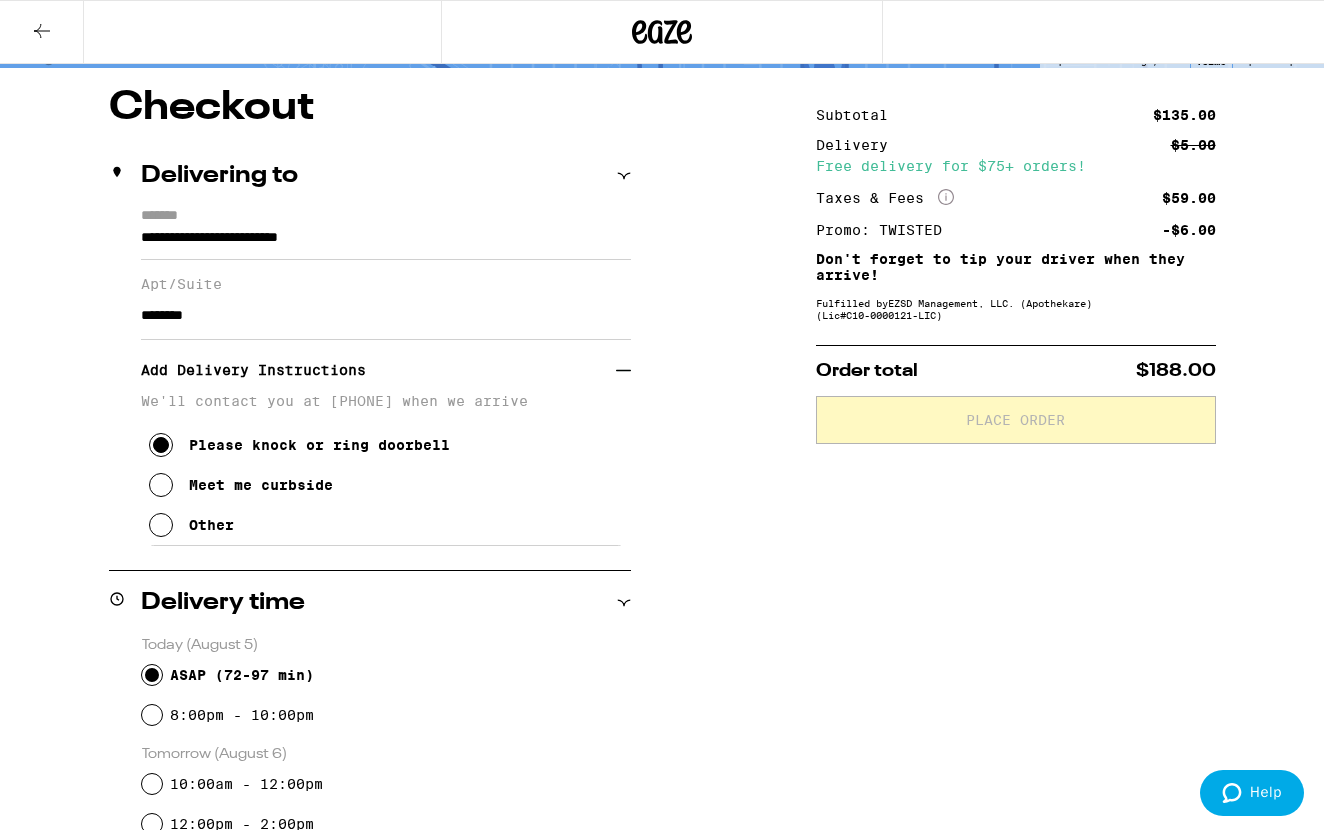 click on "Other" at bounding box center (211, 525) 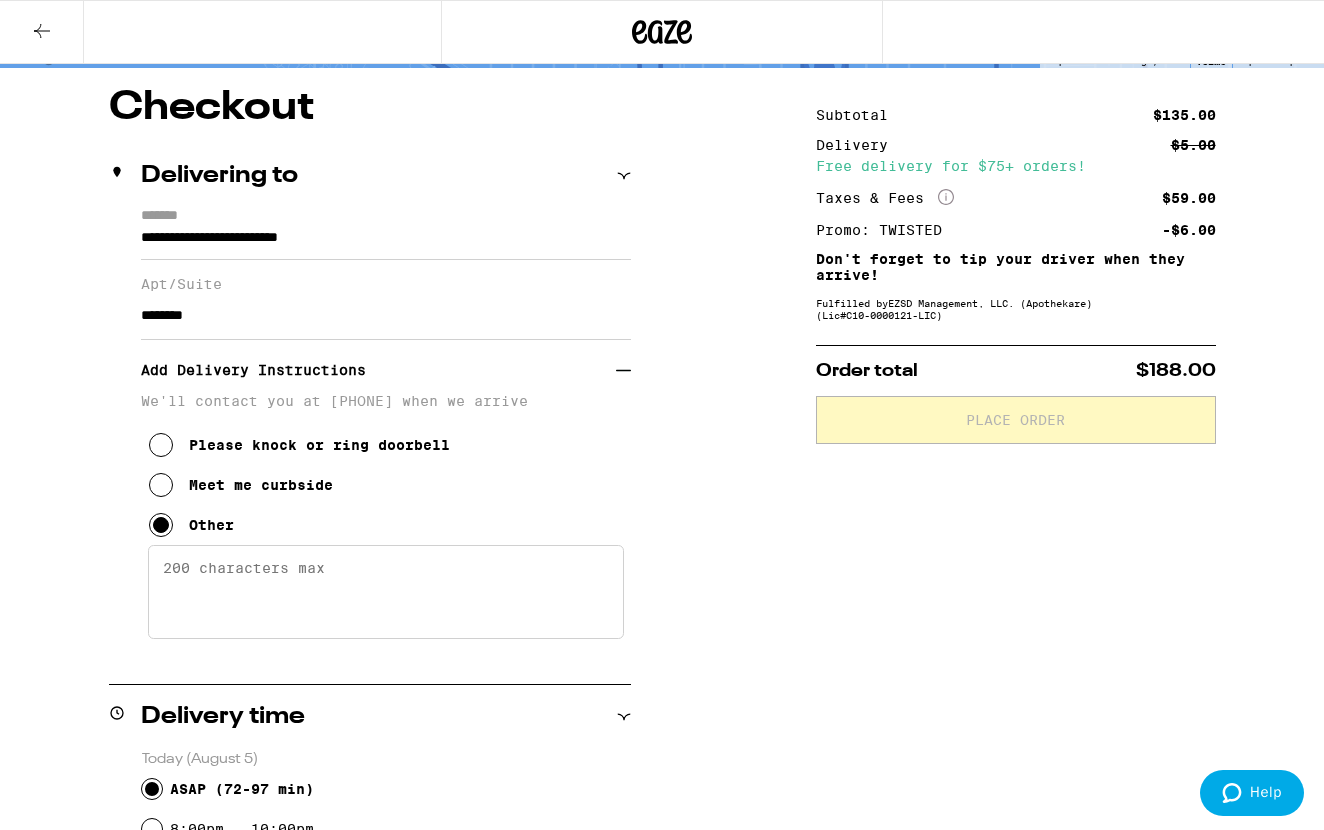 click on "Enter any other delivery instructions you want driver to know" at bounding box center [386, 592] 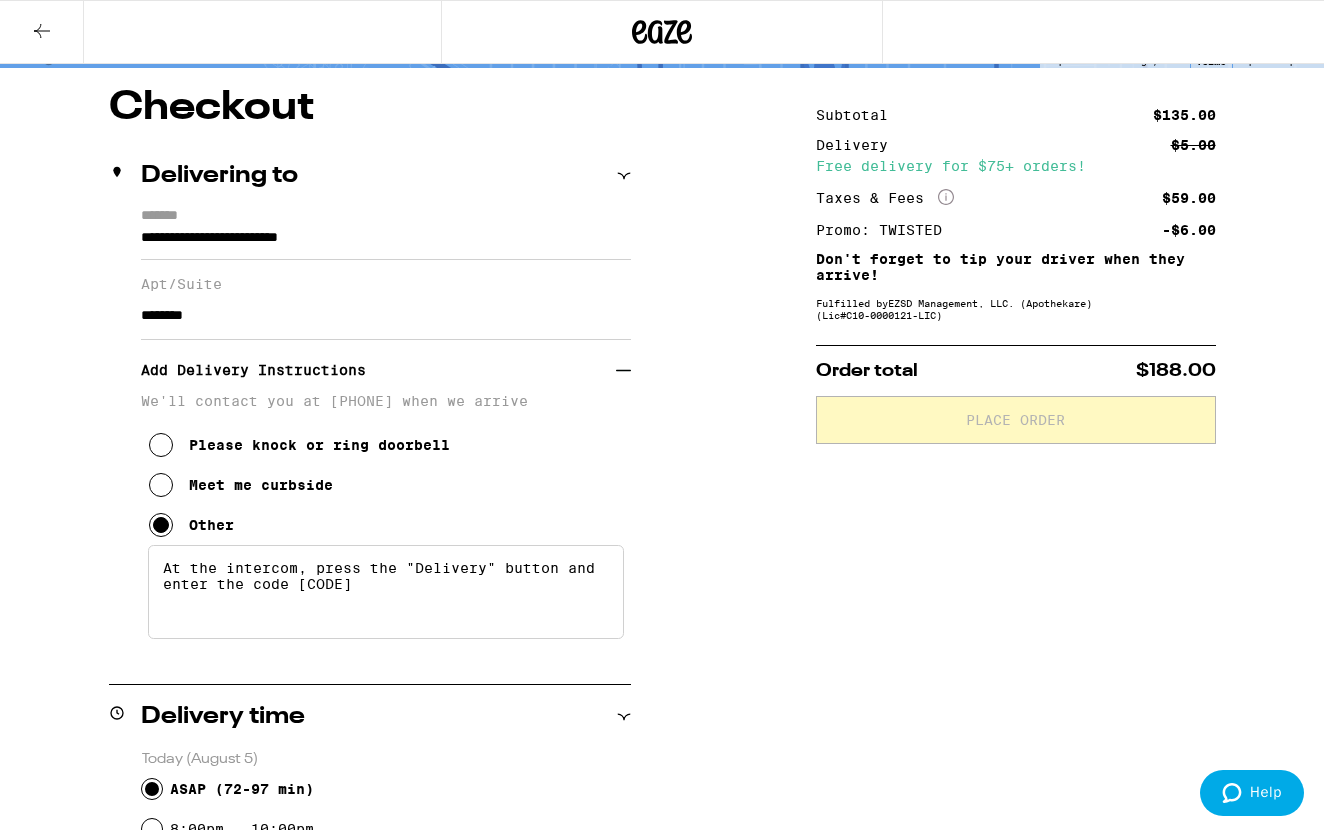 paste on "At the intercom, press the "Delivery" button and enter the code [CODE]" 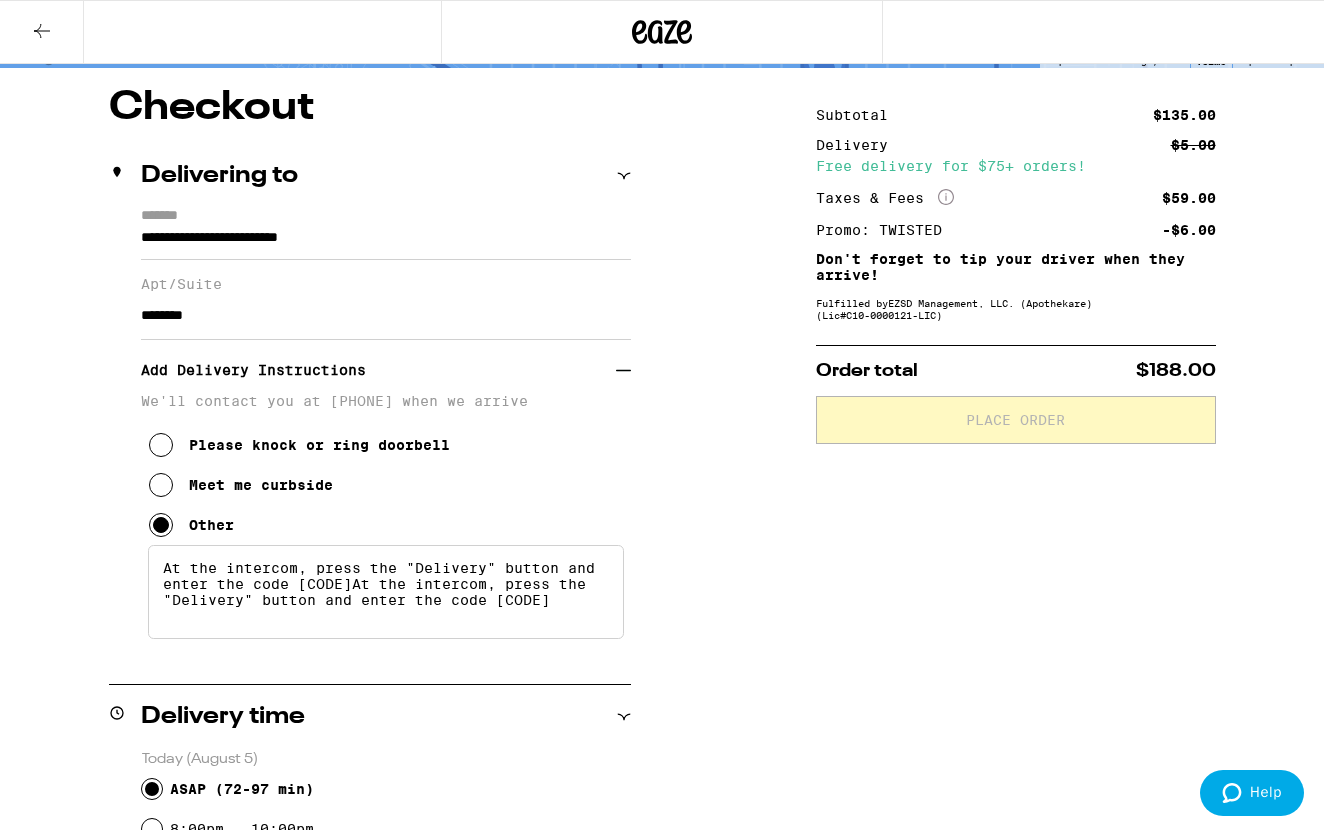 type on "At the intercom, press the "Delivery" button and enter the code [CODE]At the intercom, press the "Delivery" button and enter the code [CODE]At the intercom, press the "Delivery" button and enter the c" 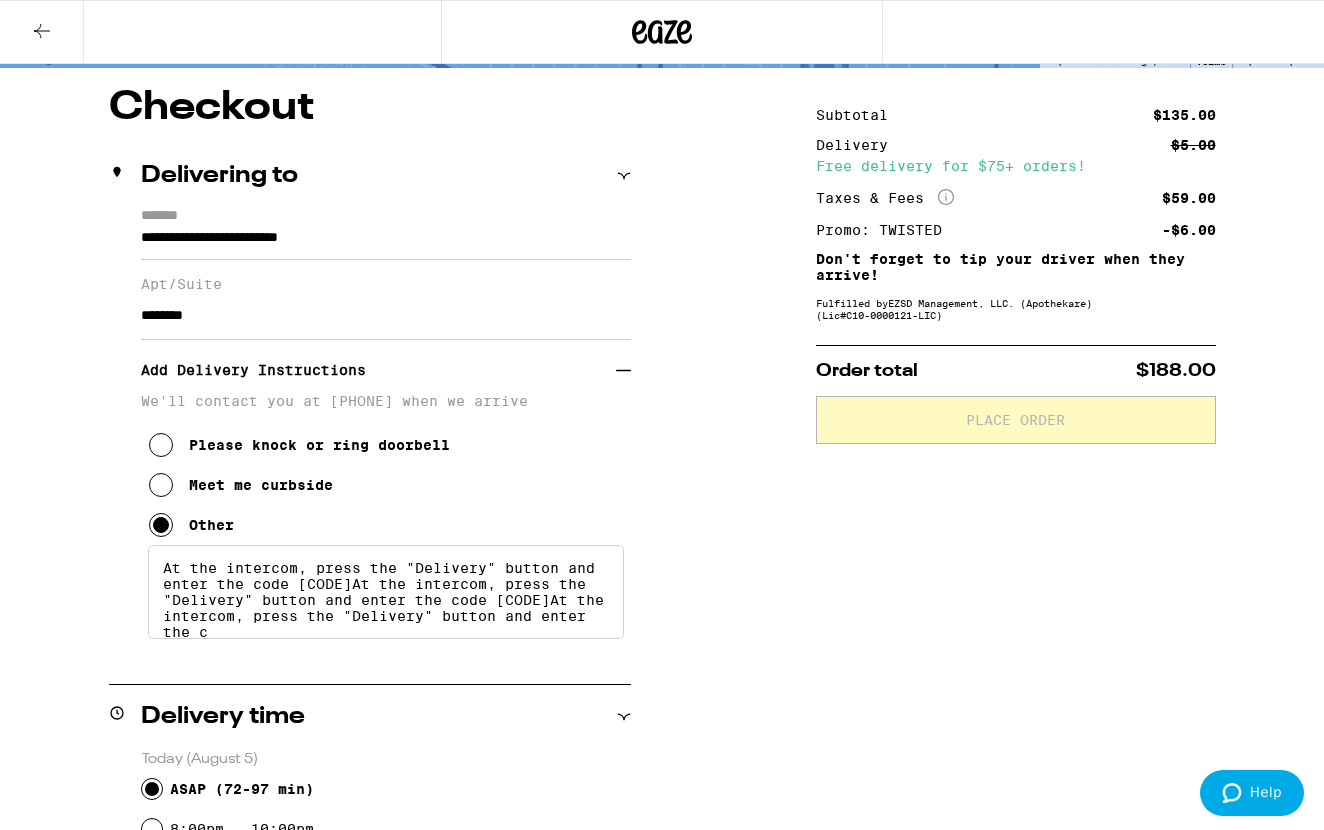 scroll, scrollTop: 5, scrollLeft: 0, axis: vertical 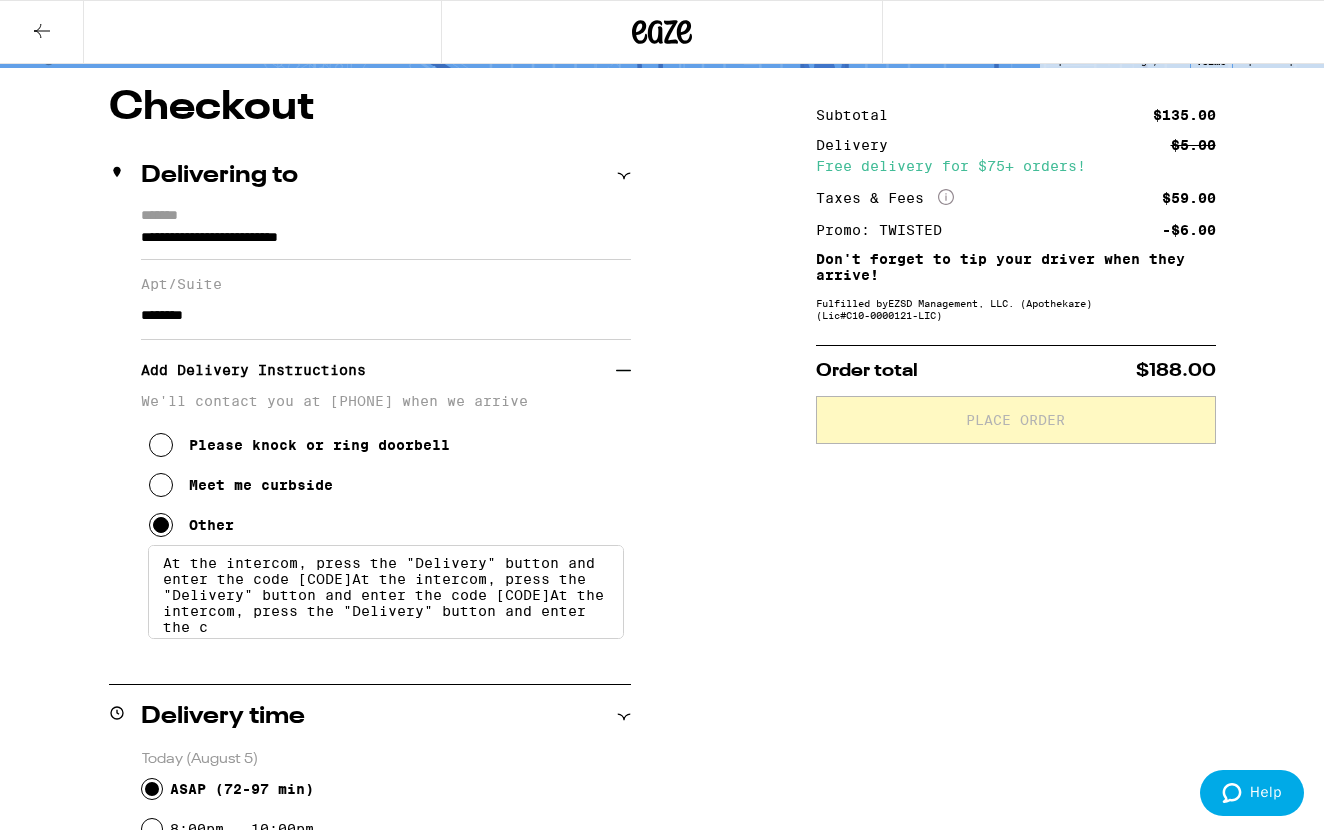 paste 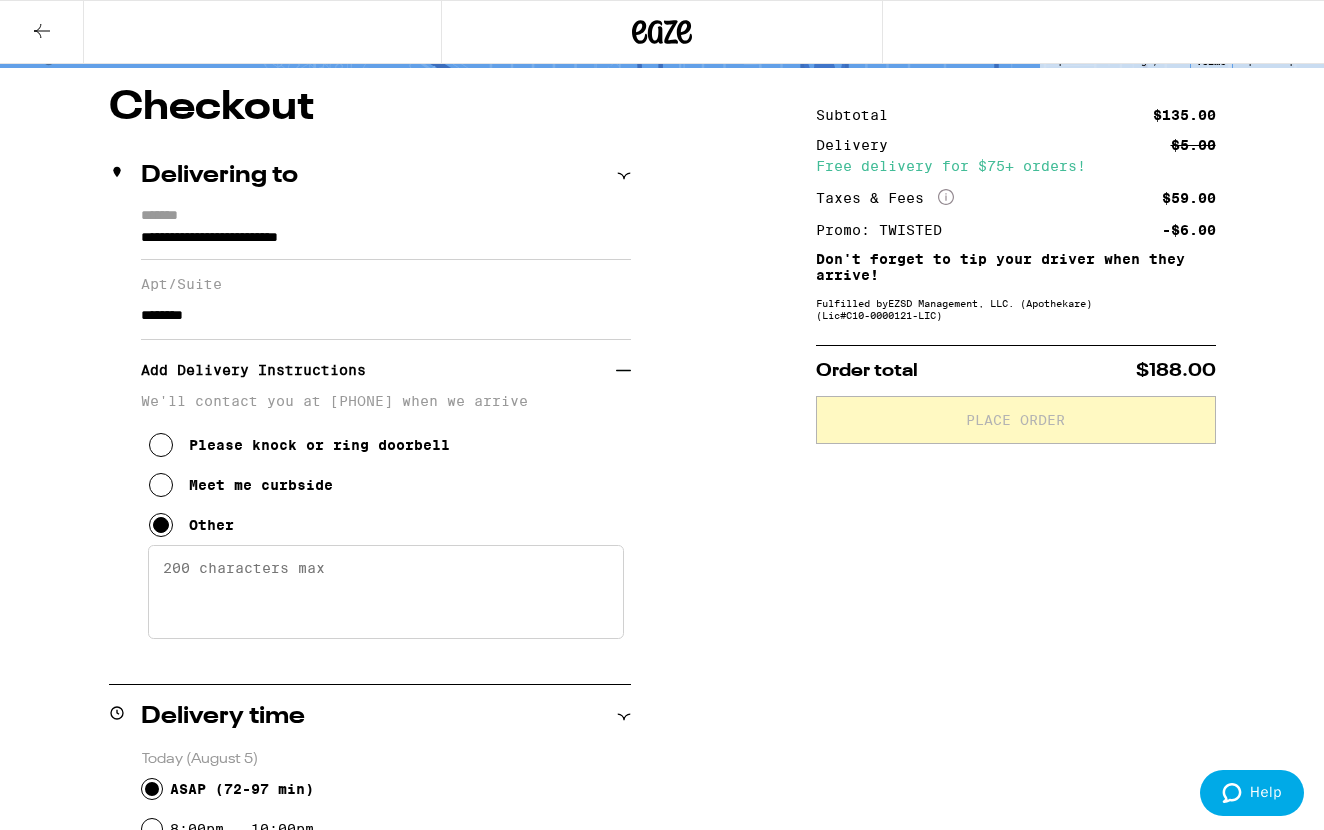 scroll, scrollTop: 0, scrollLeft: 0, axis: both 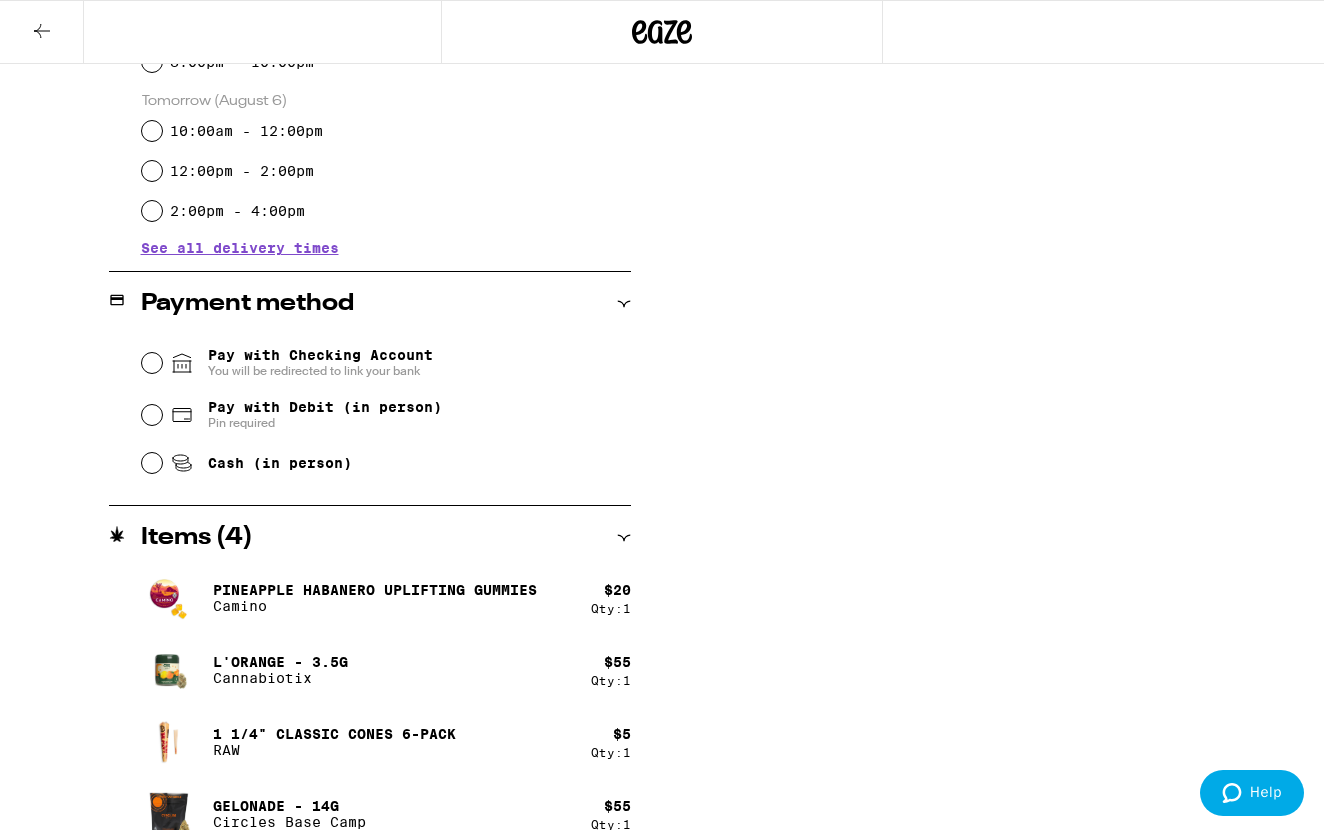 type on "At the intercom, press the "Delivery" button and enter the code [CODE]" 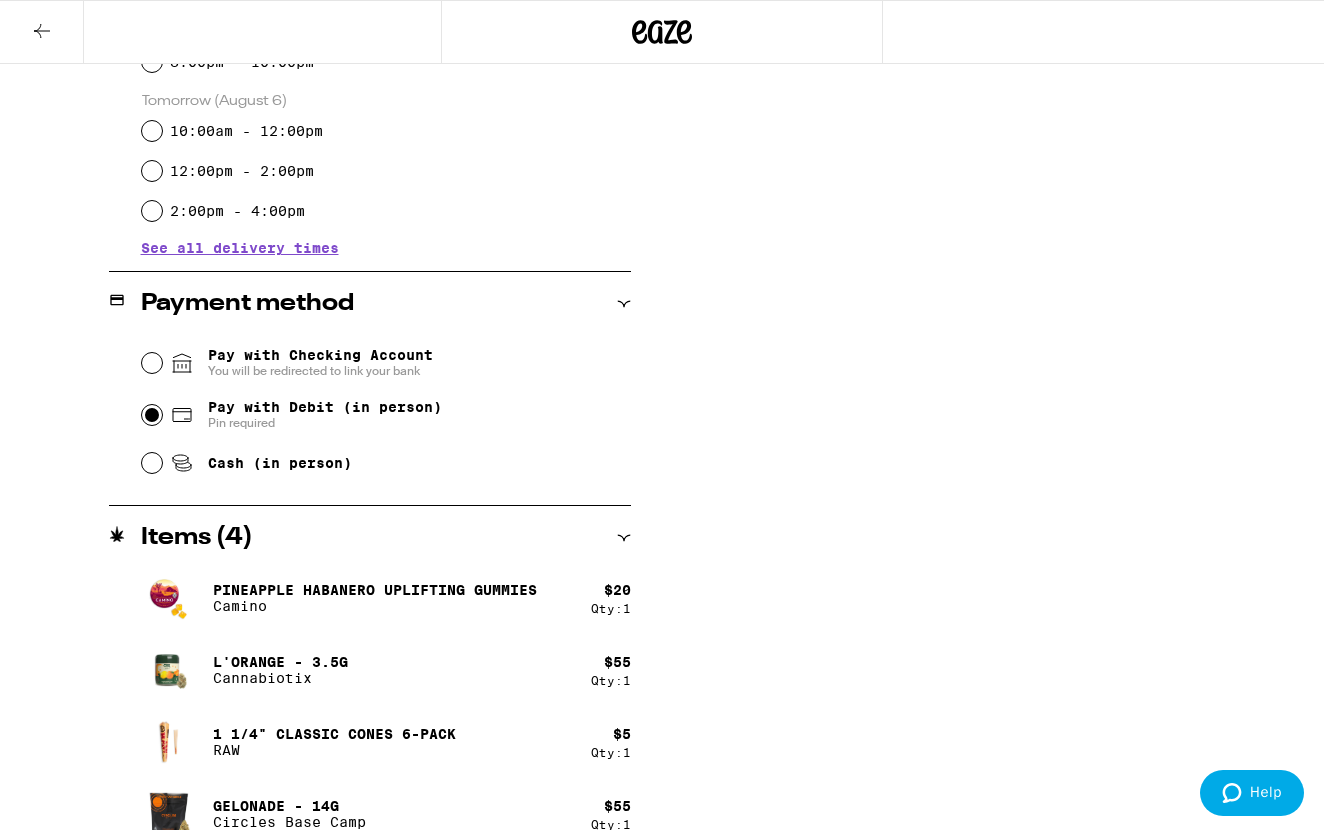 radio on "true" 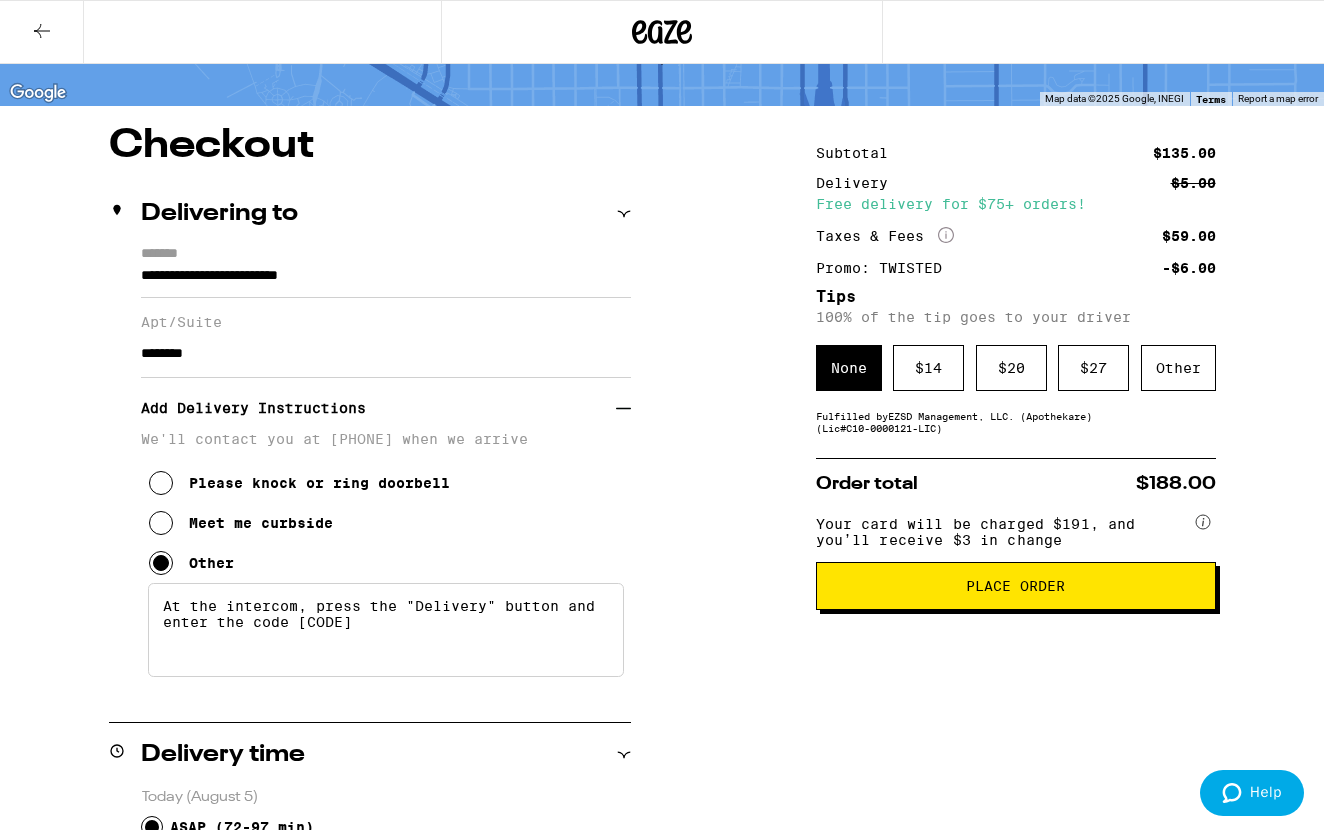 scroll, scrollTop: 130, scrollLeft: 0, axis: vertical 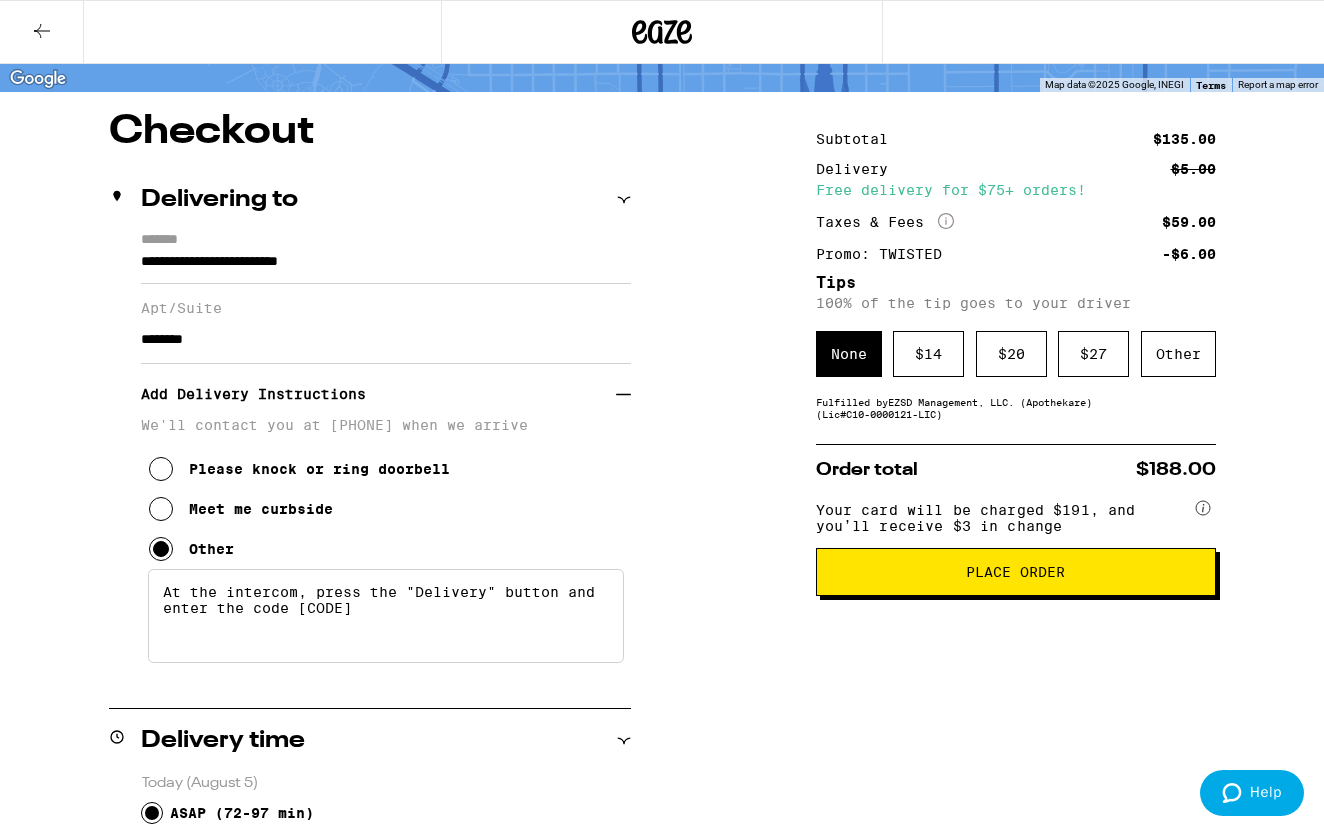 click on "Place Order" at bounding box center [1015, 572] 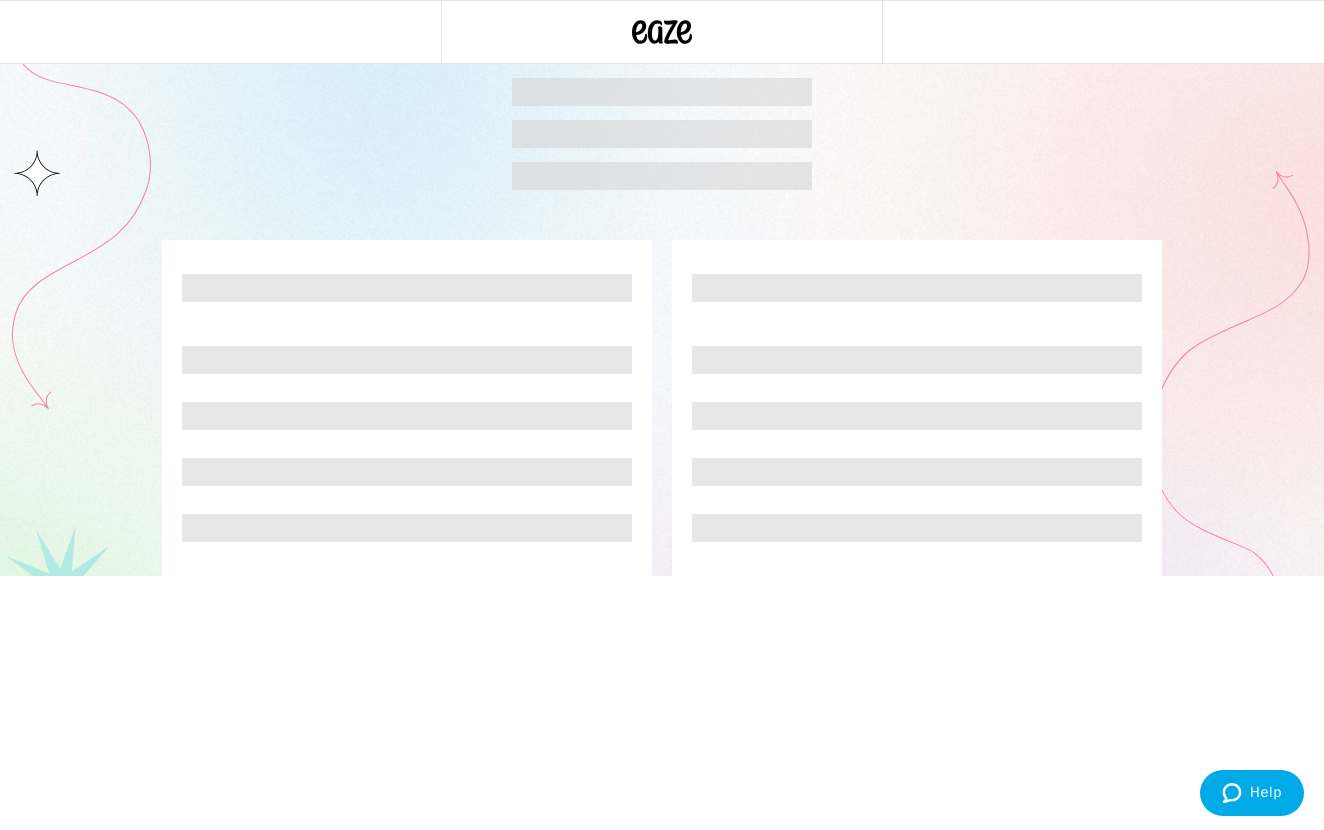 scroll, scrollTop: 0, scrollLeft: 0, axis: both 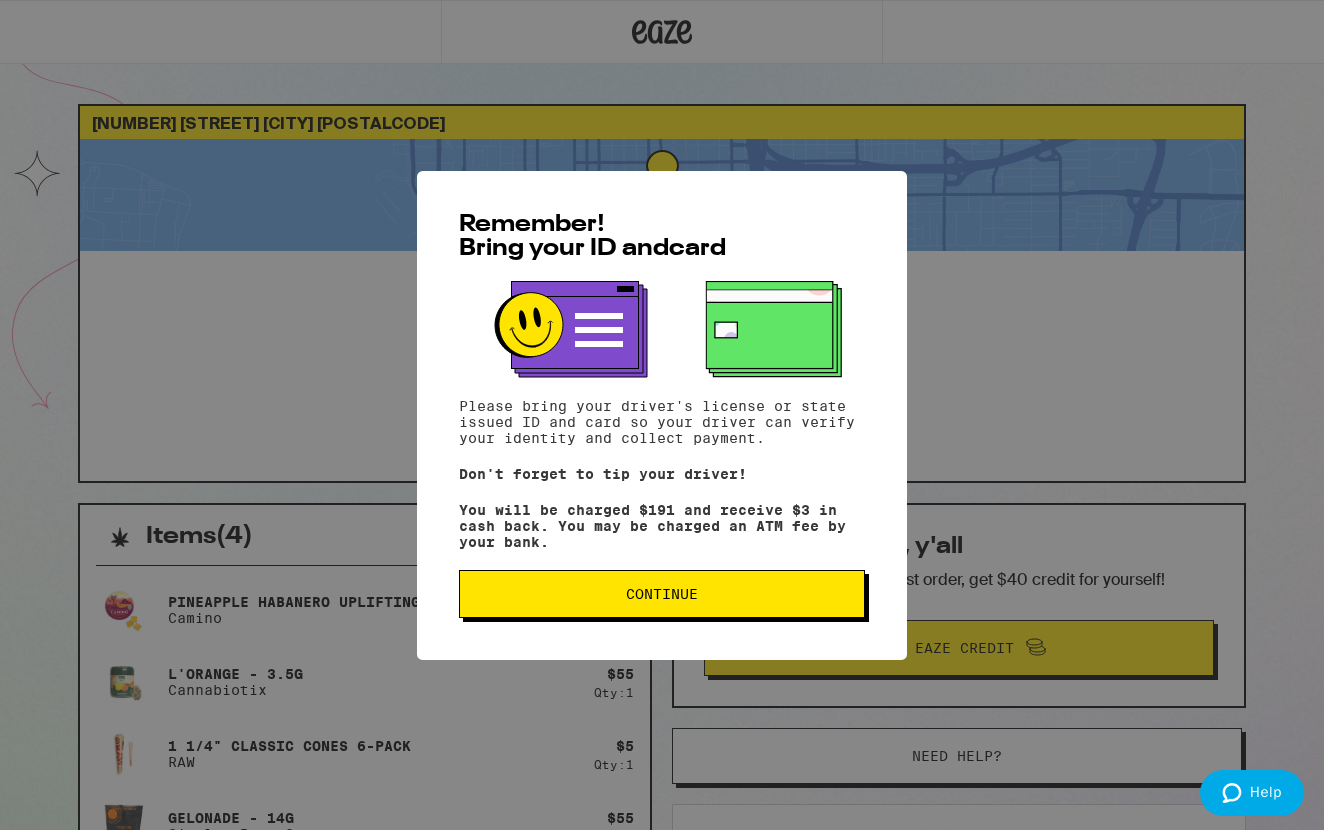 click on "Continue" at bounding box center [662, 594] 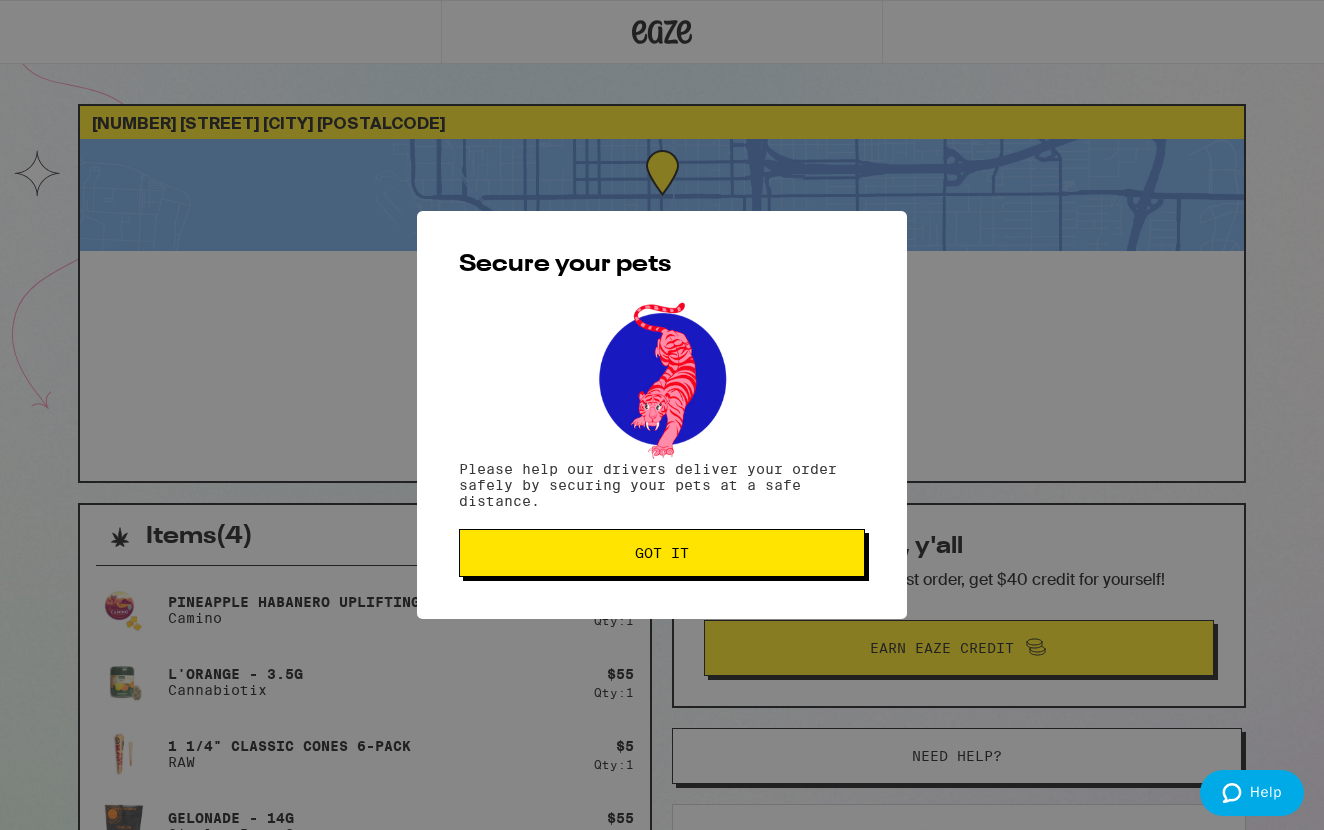 click on "Got it" at bounding box center (662, 553) 